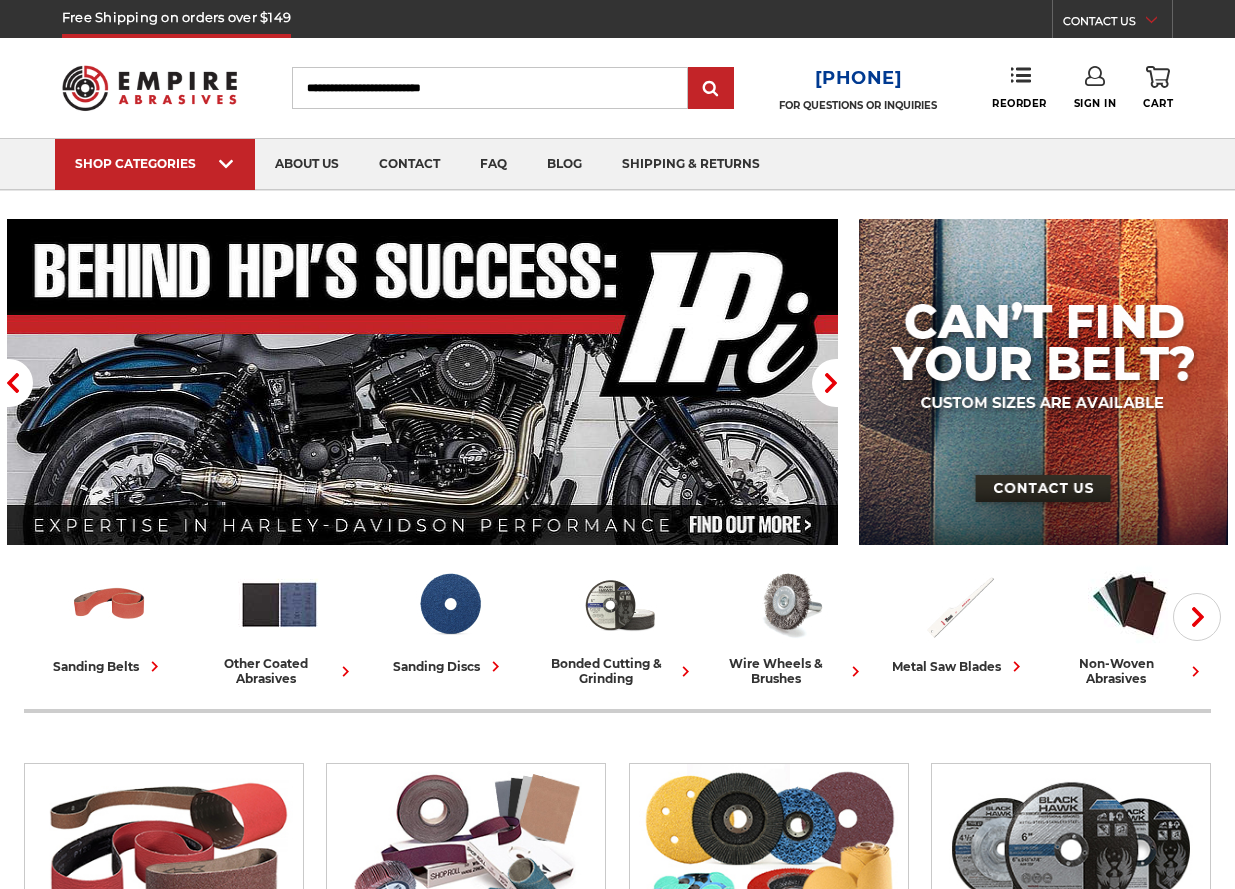 scroll, scrollTop: 0, scrollLeft: 0, axis: both 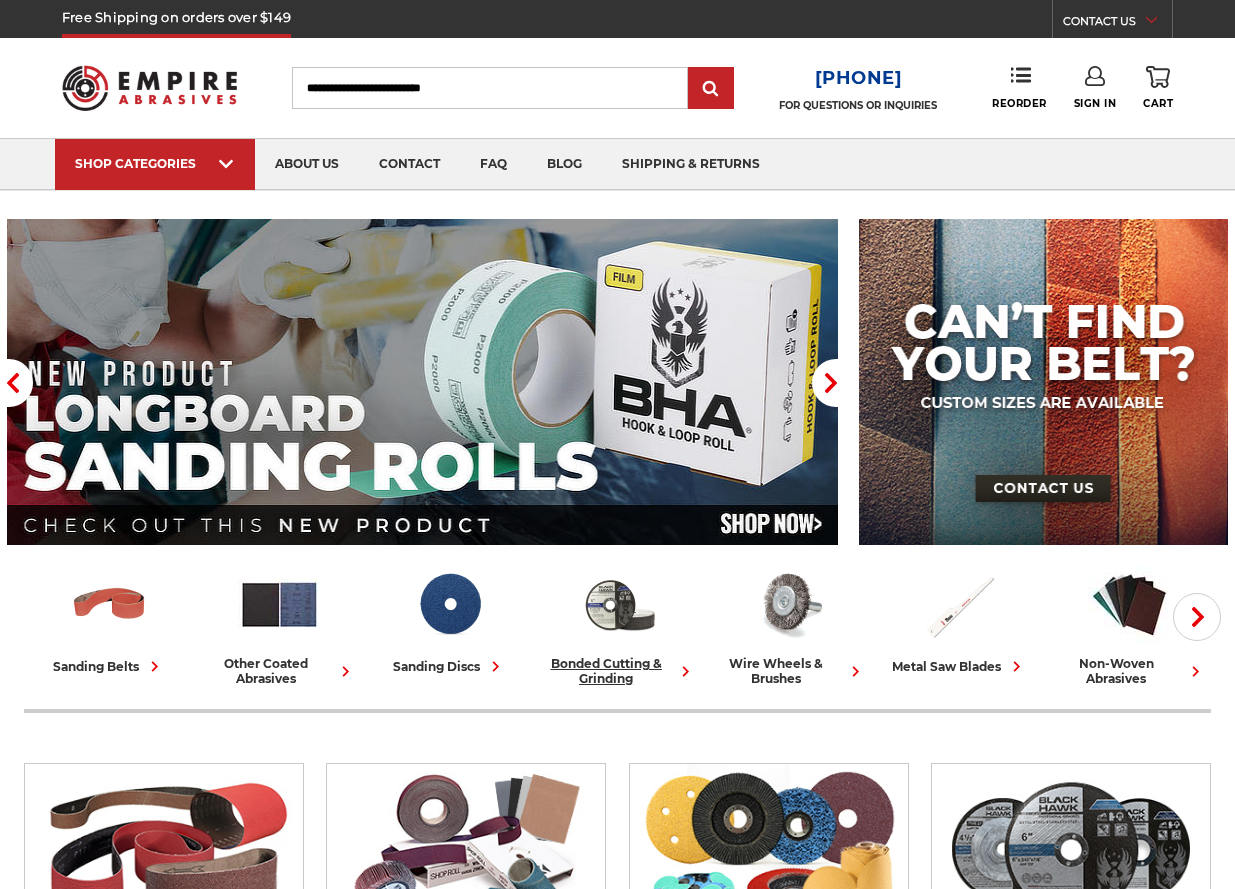 click on "bonded cutting & grinding" at bounding box center (619, 671) 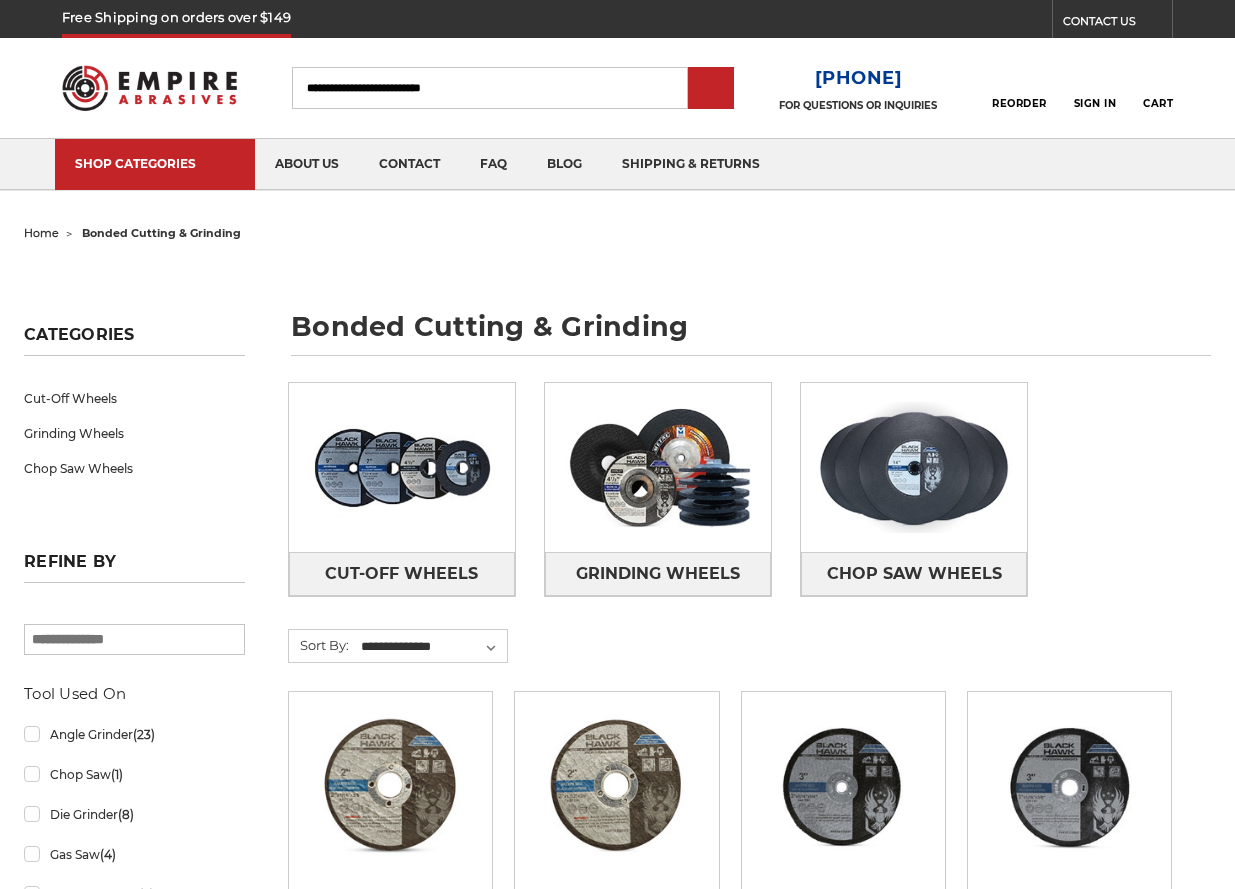 scroll, scrollTop: 0, scrollLeft: 0, axis: both 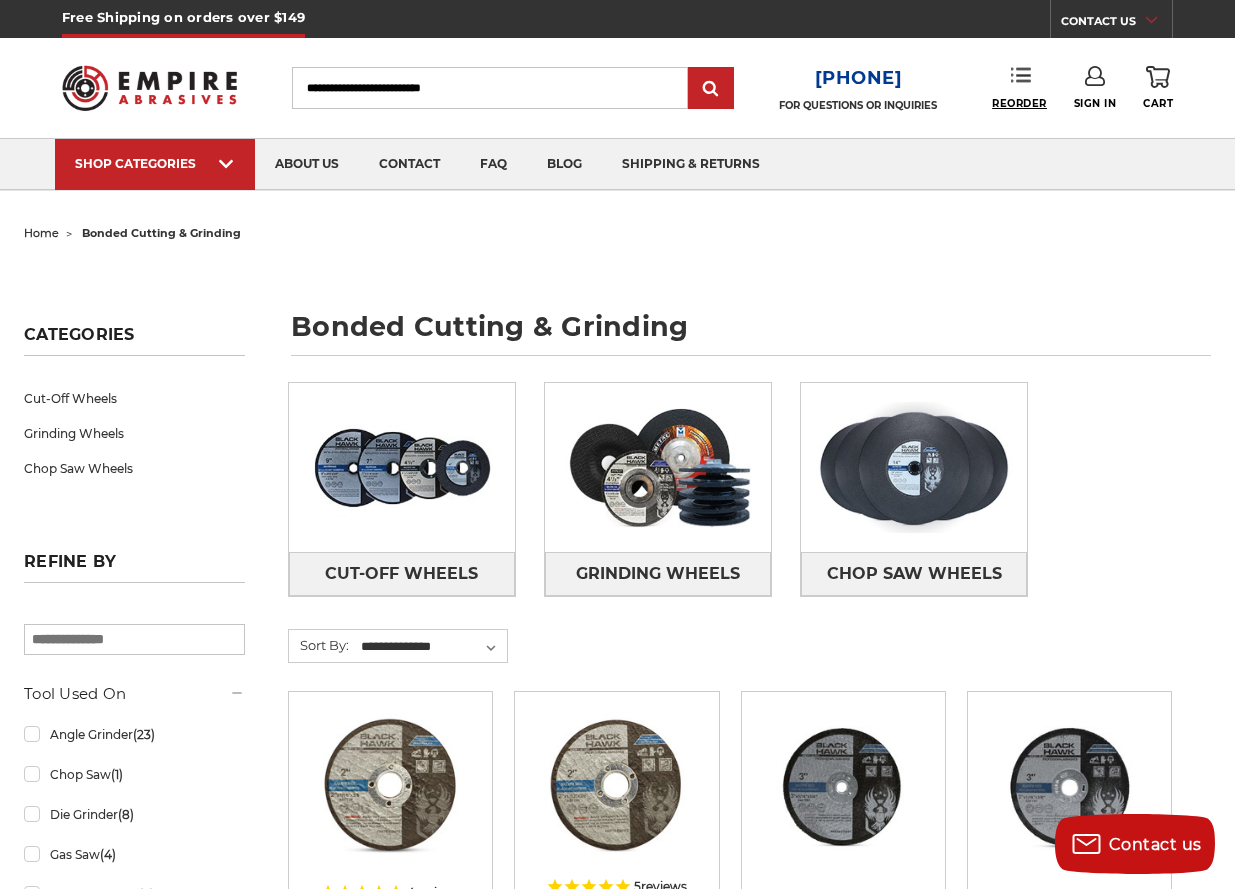 type on "**********" 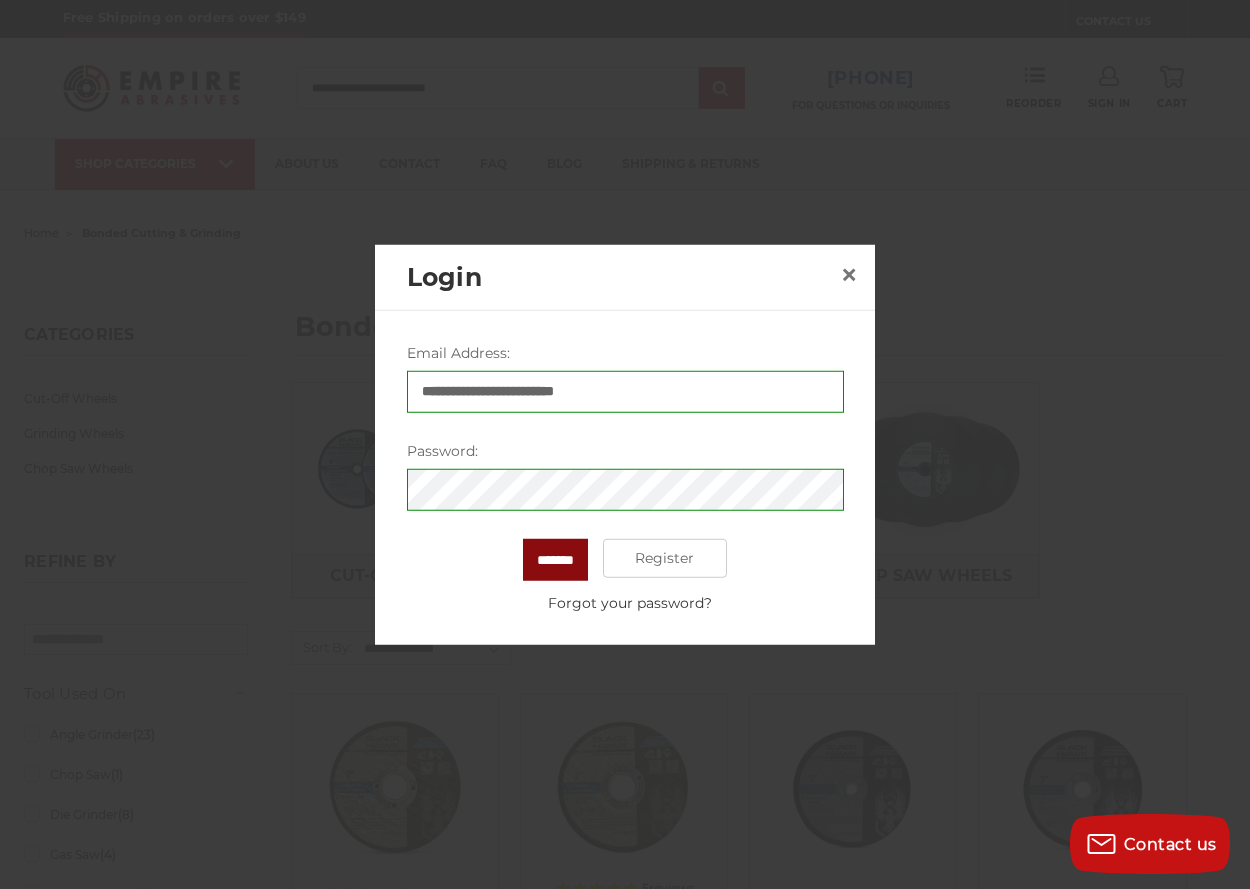 click on "*******" at bounding box center (555, 559) 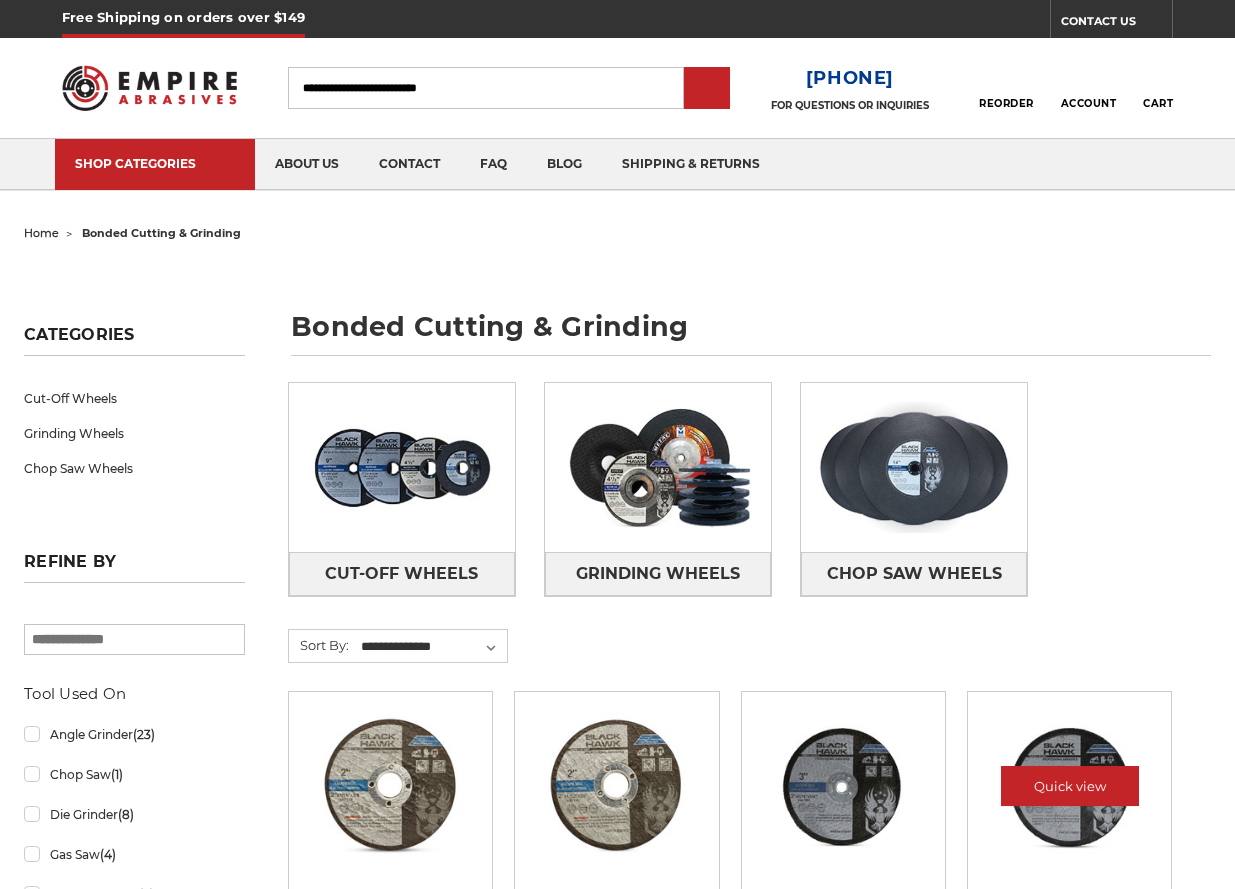 scroll, scrollTop: 200, scrollLeft: 0, axis: vertical 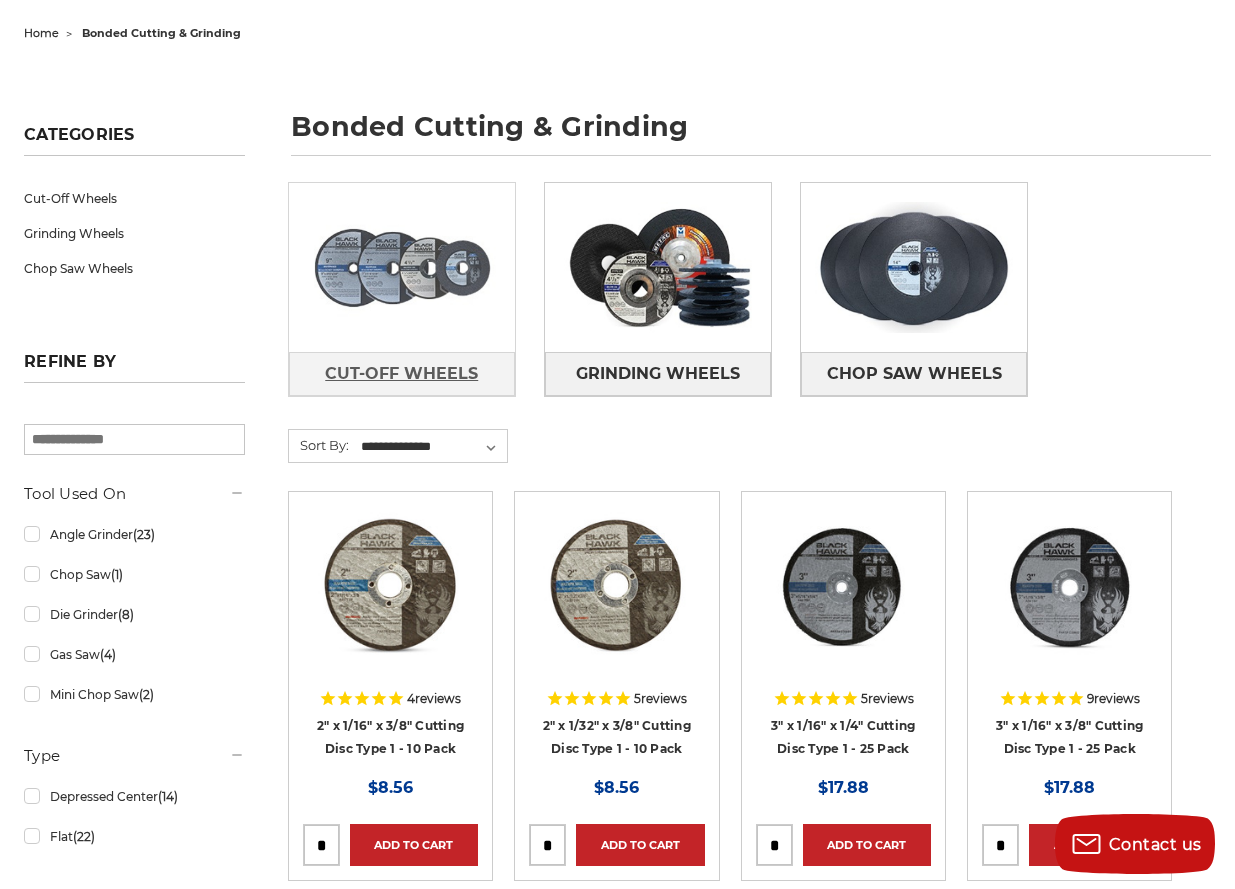click on "Cut-Off Wheels" at bounding box center (401, 374) 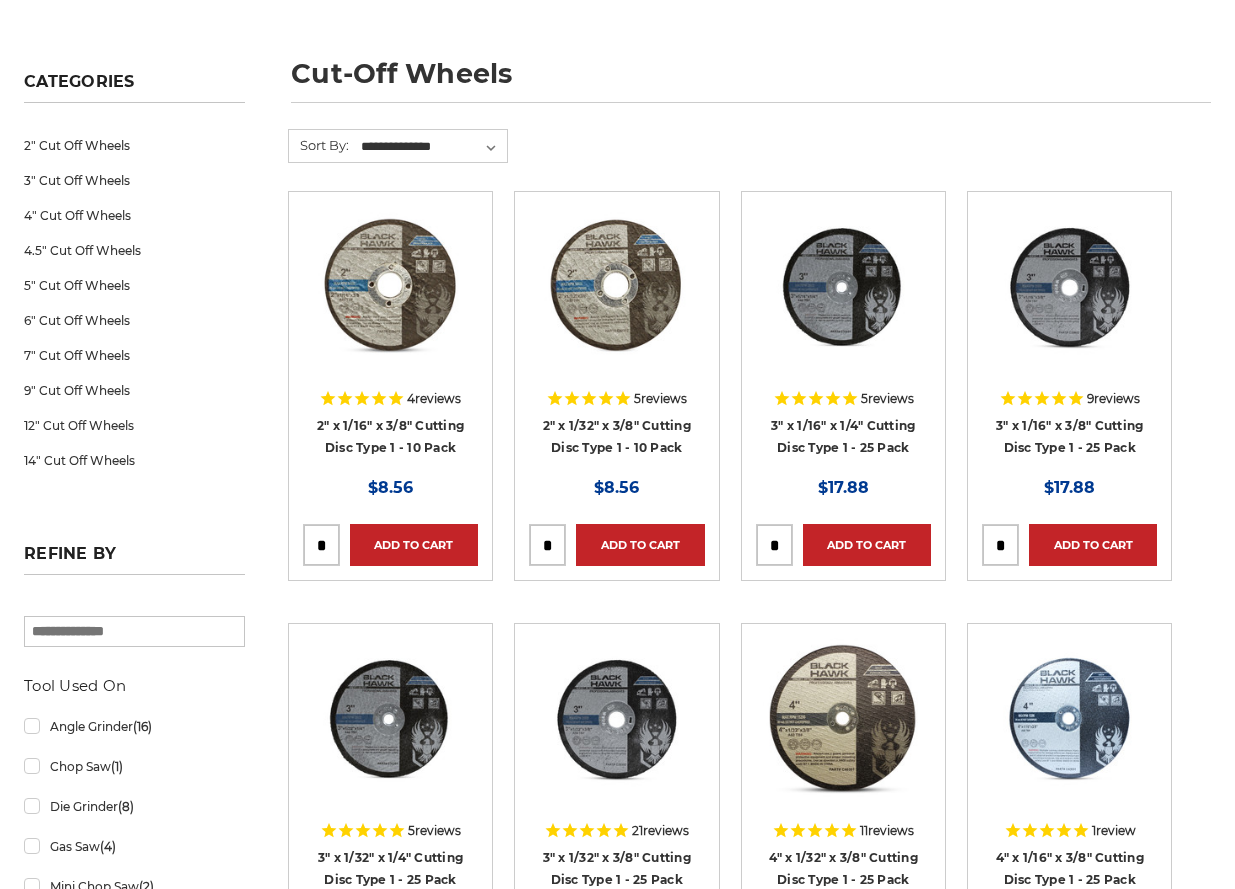 scroll, scrollTop: 301, scrollLeft: 0, axis: vertical 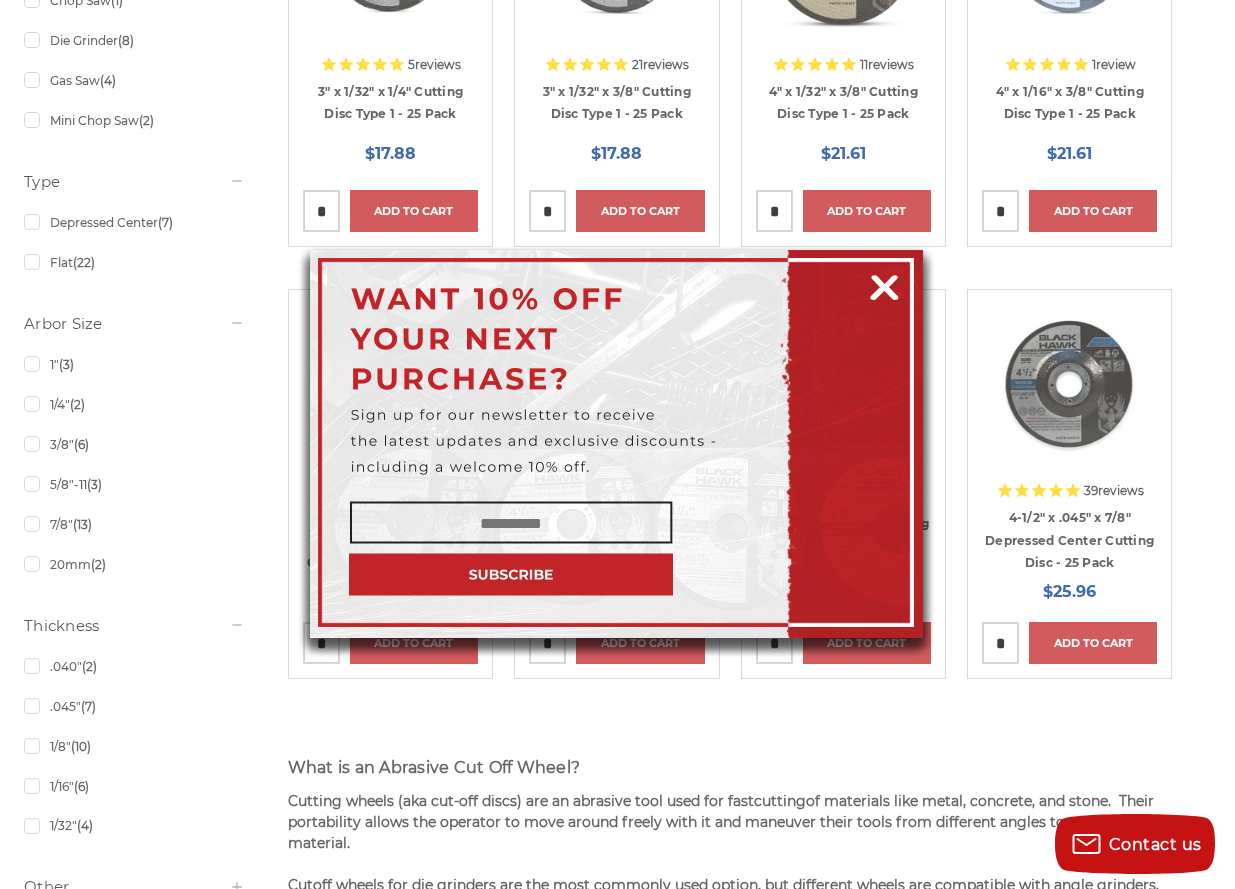 click at bounding box center (884, 284) 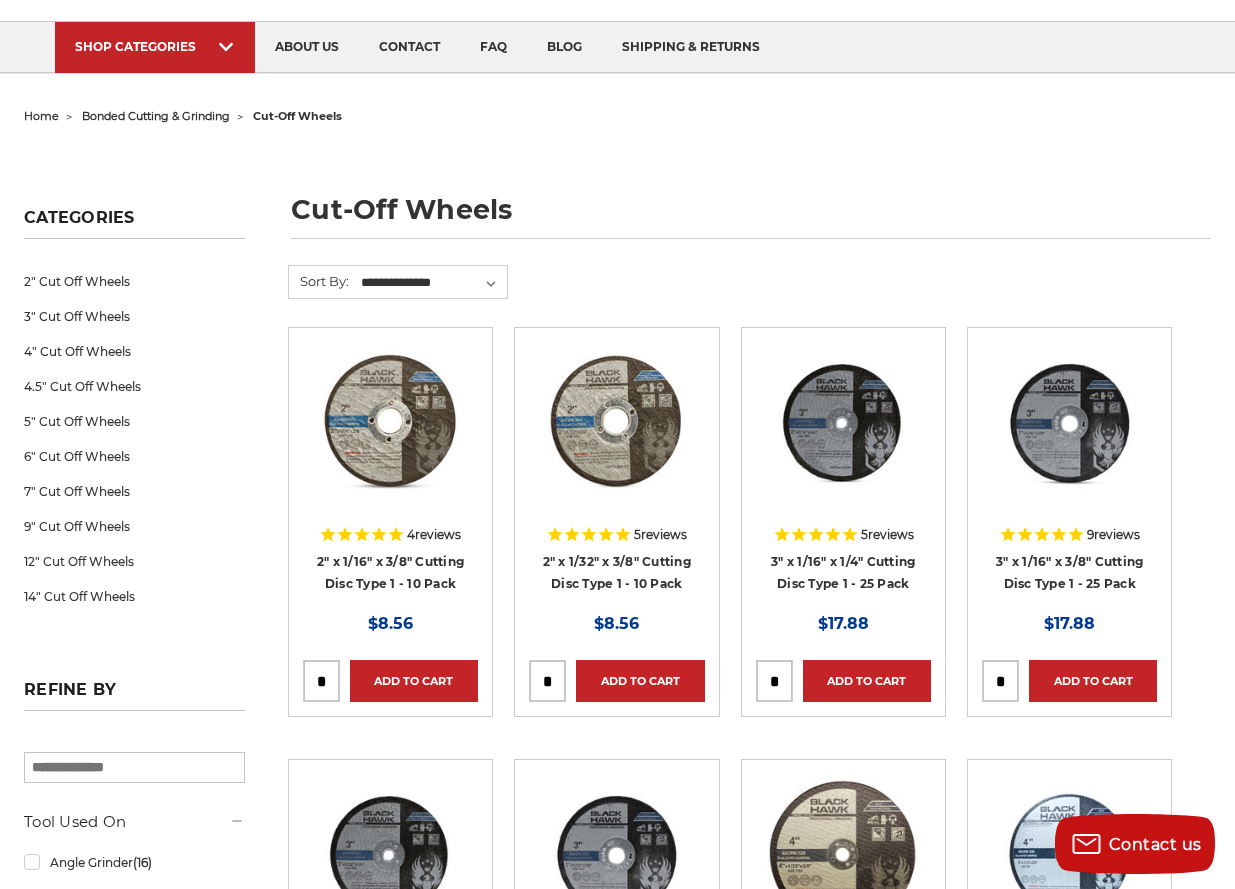 scroll, scrollTop: 0, scrollLeft: 0, axis: both 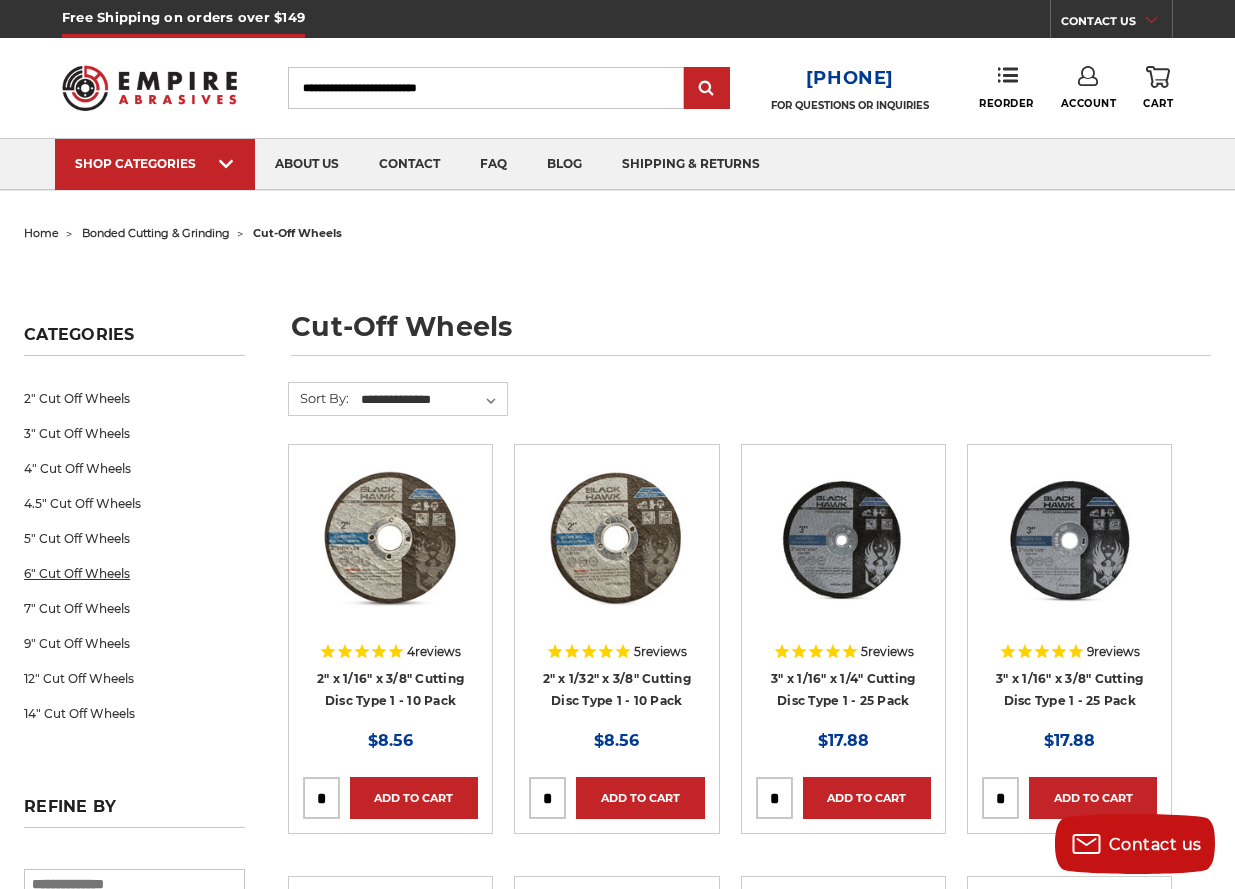 click on "6" Cut Off Wheels" at bounding box center (134, 573) 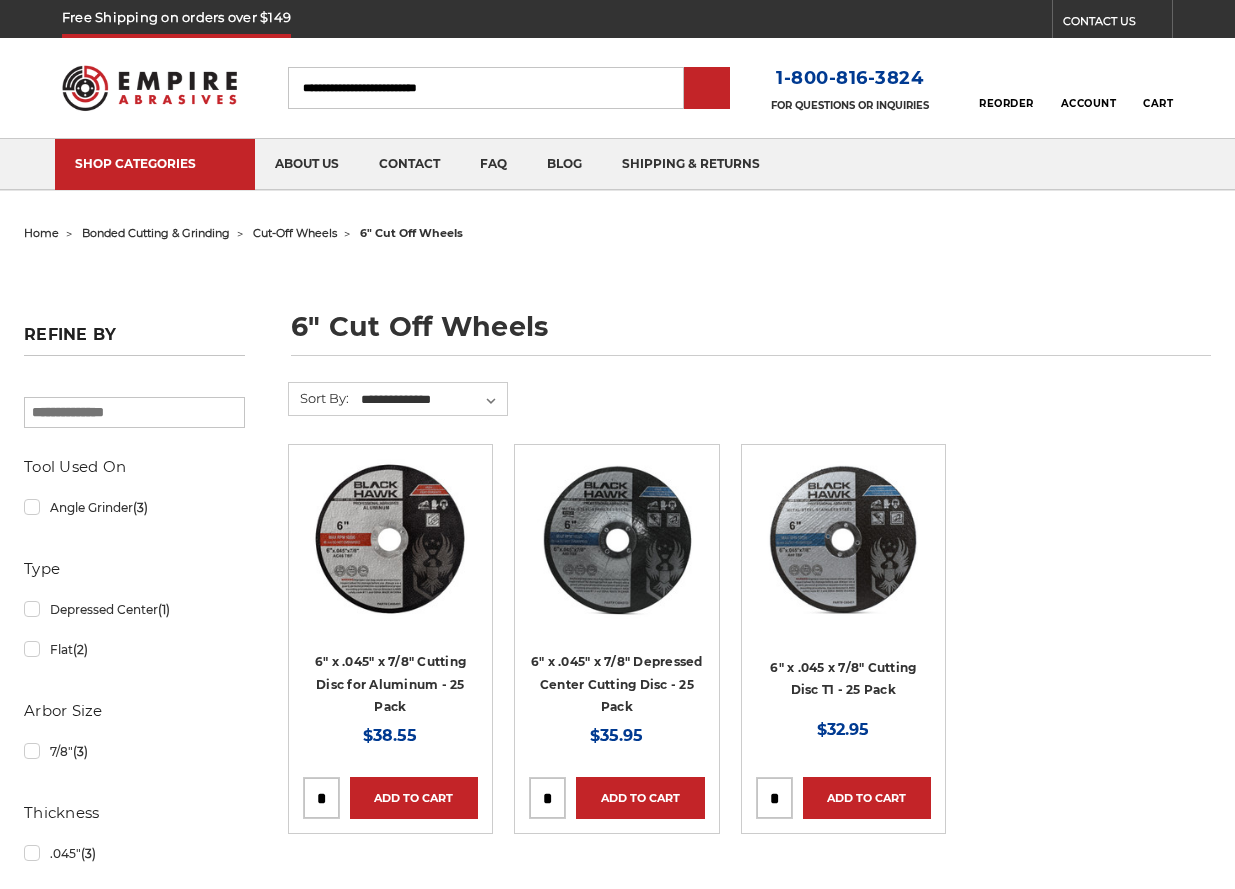 scroll, scrollTop: 0, scrollLeft: 0, axis: both 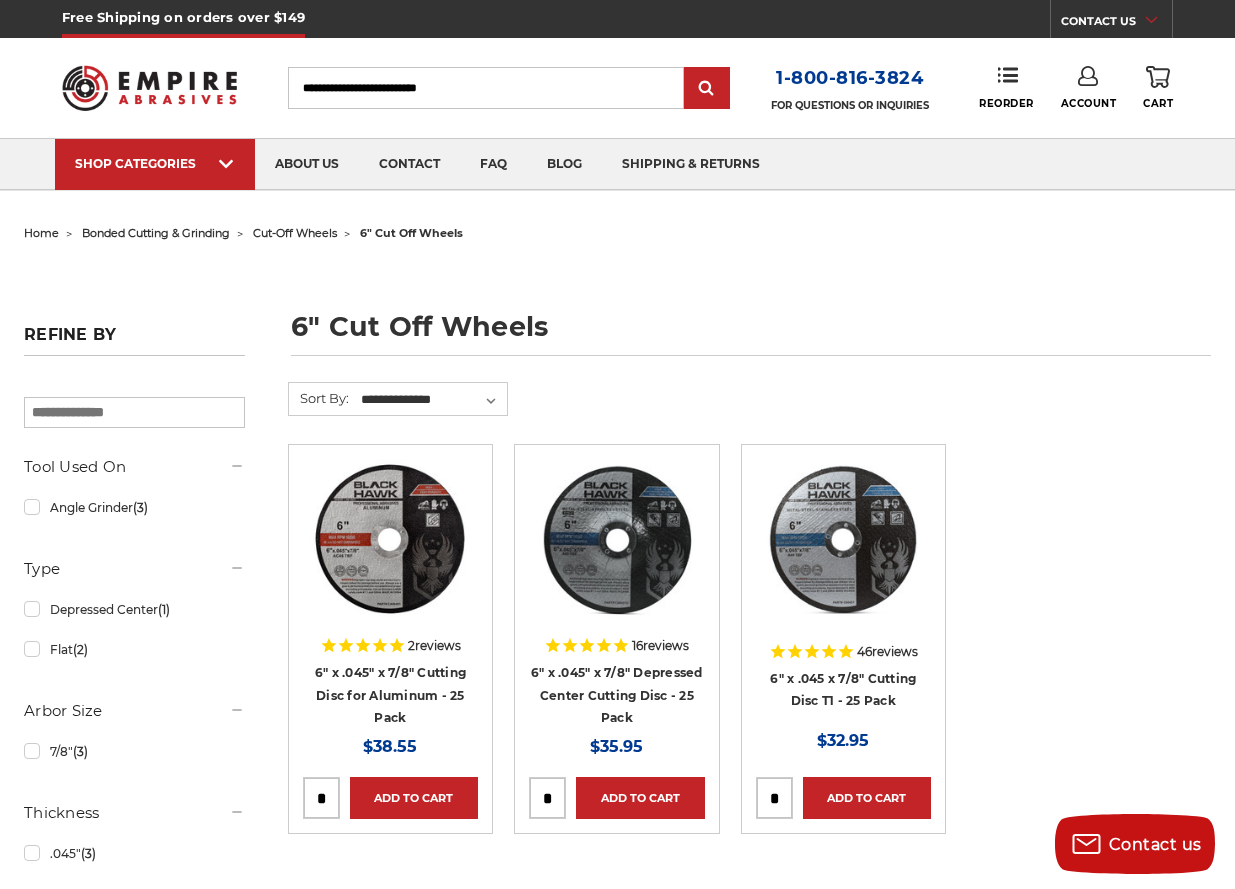 click at bounding box center [774, 798] 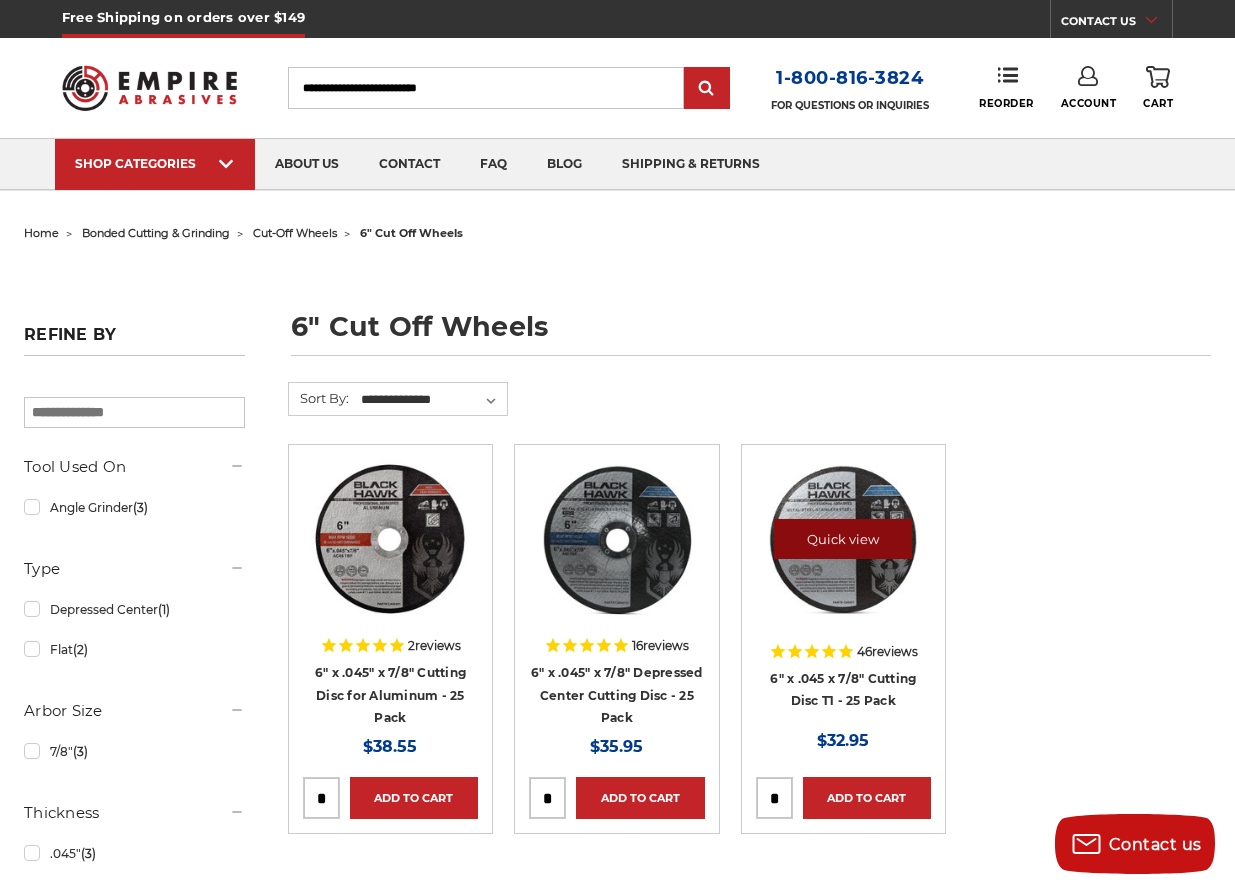 click on "Quick view" at bounding box center [843, 539] 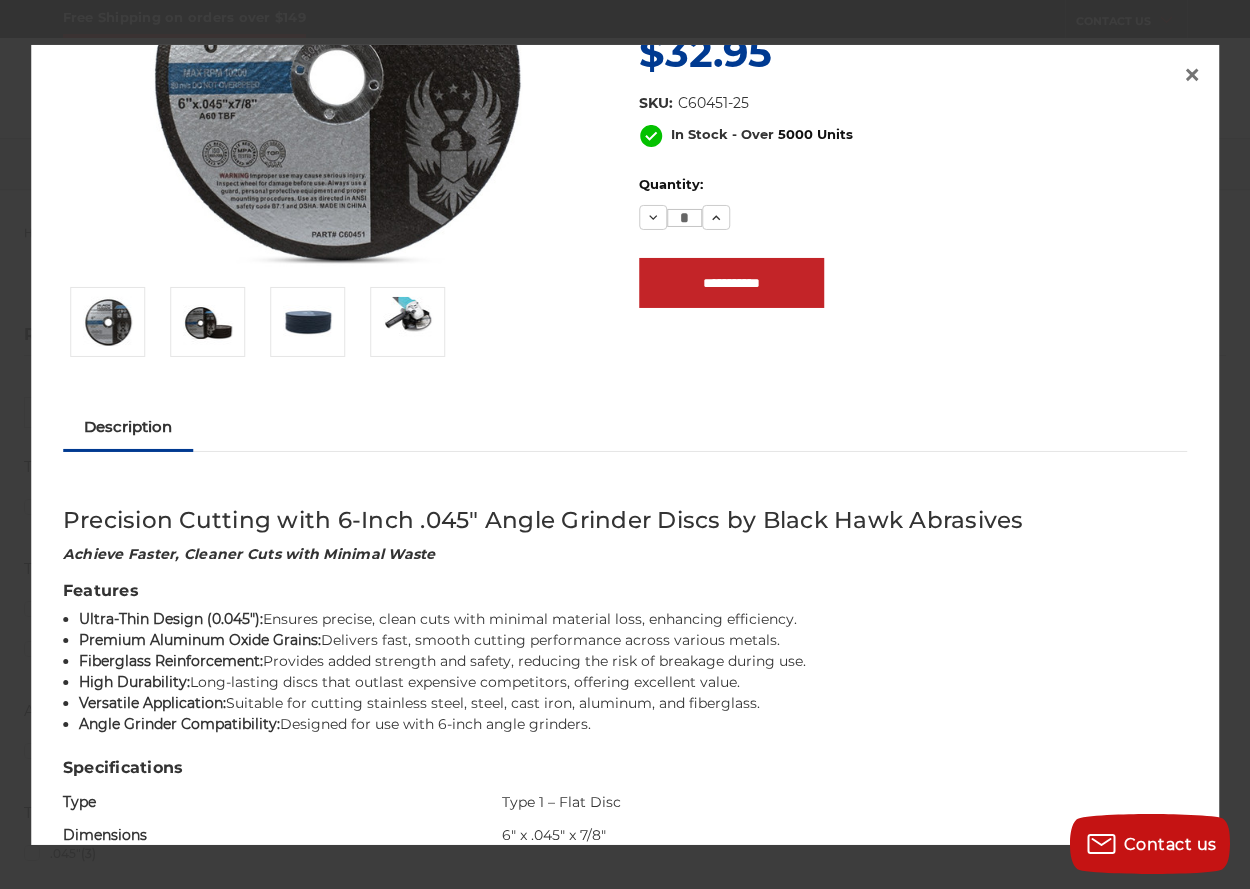 scroll, scrollTop: 100, scrollLeft: 0, axis: vertical 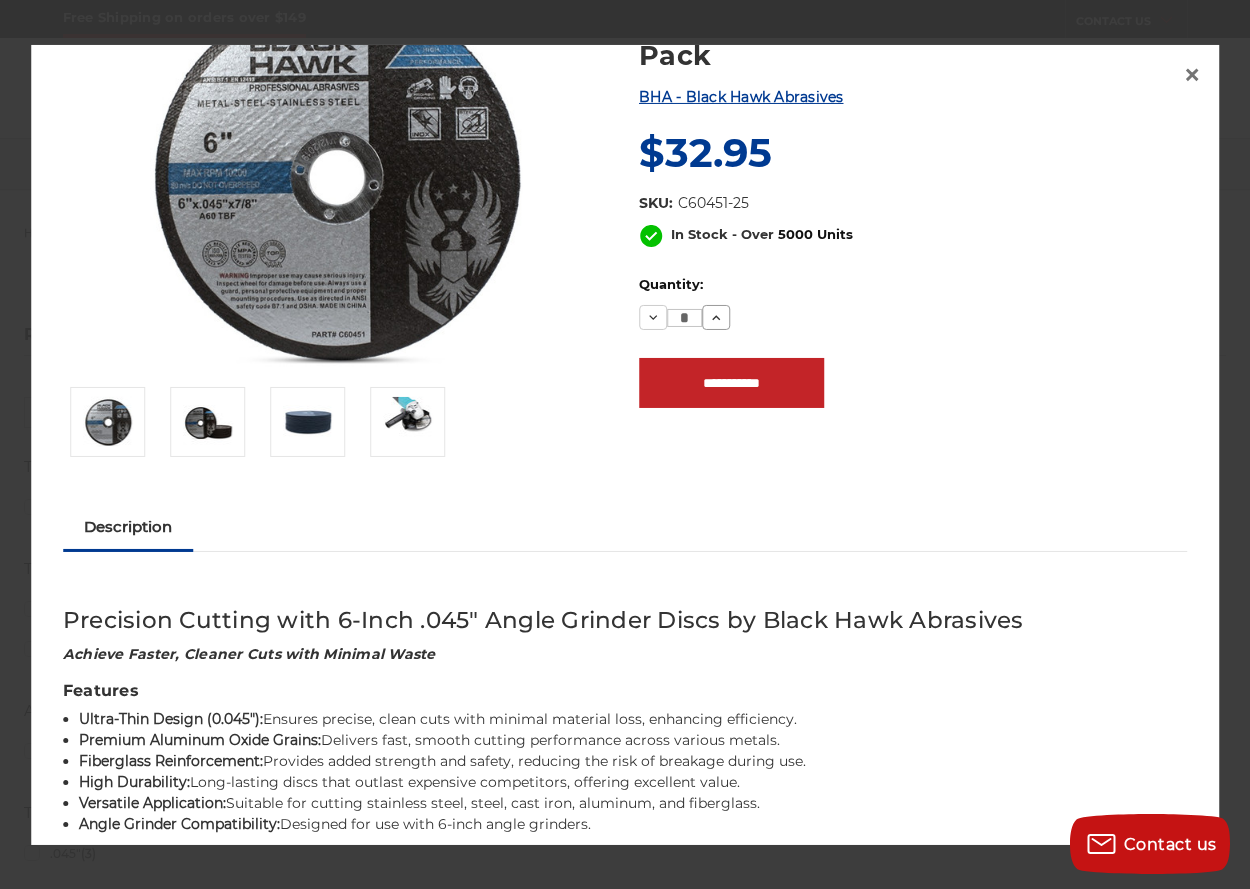 click 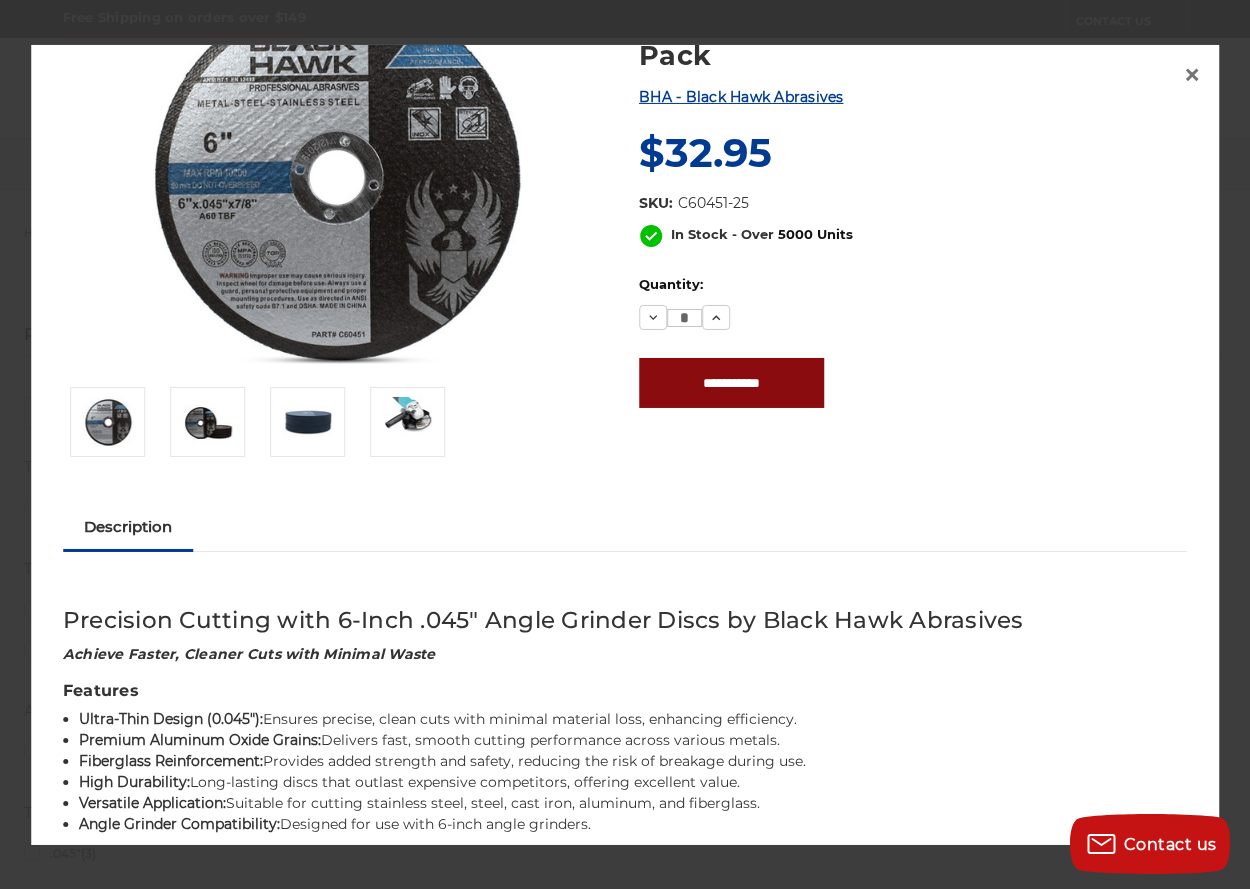 click on "**********" at bounding box center [731, 383] 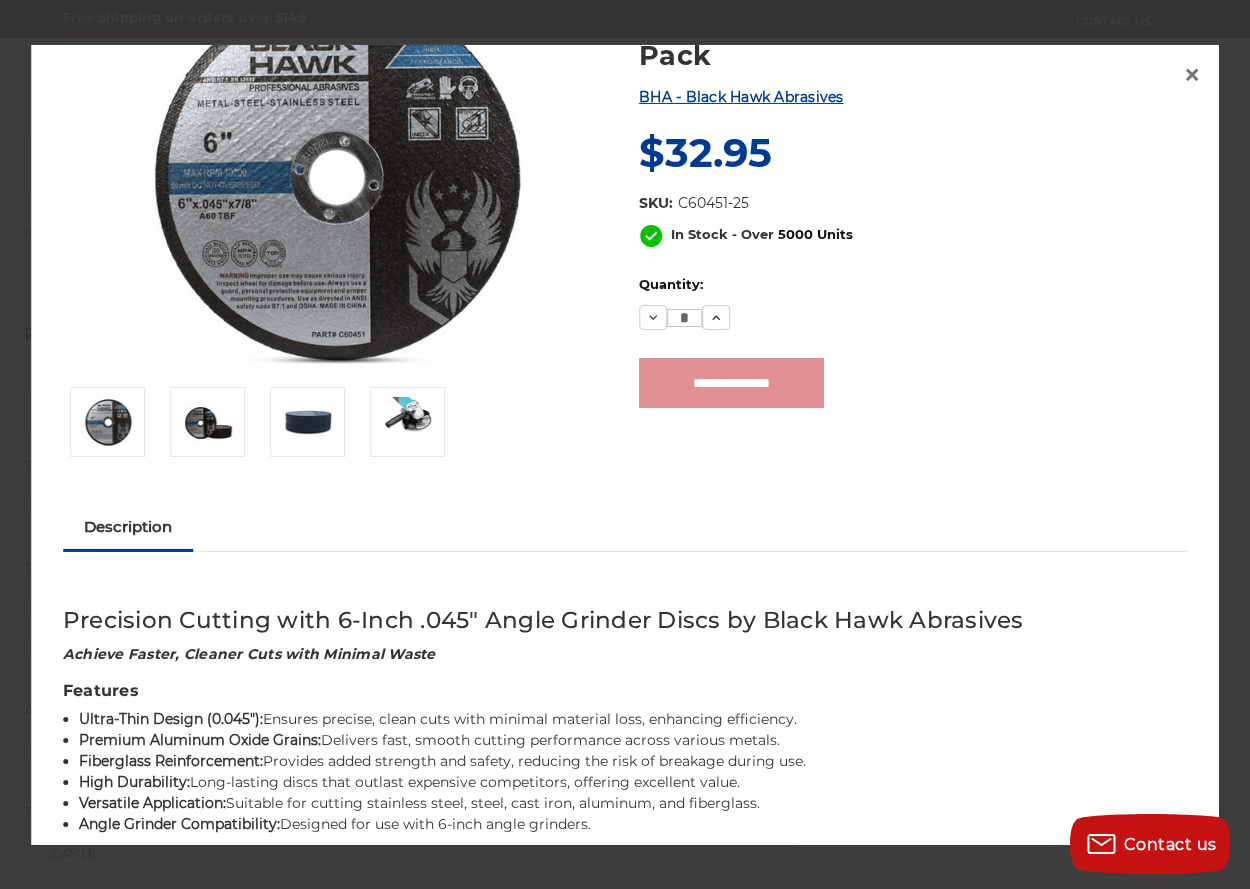 type on "**********" 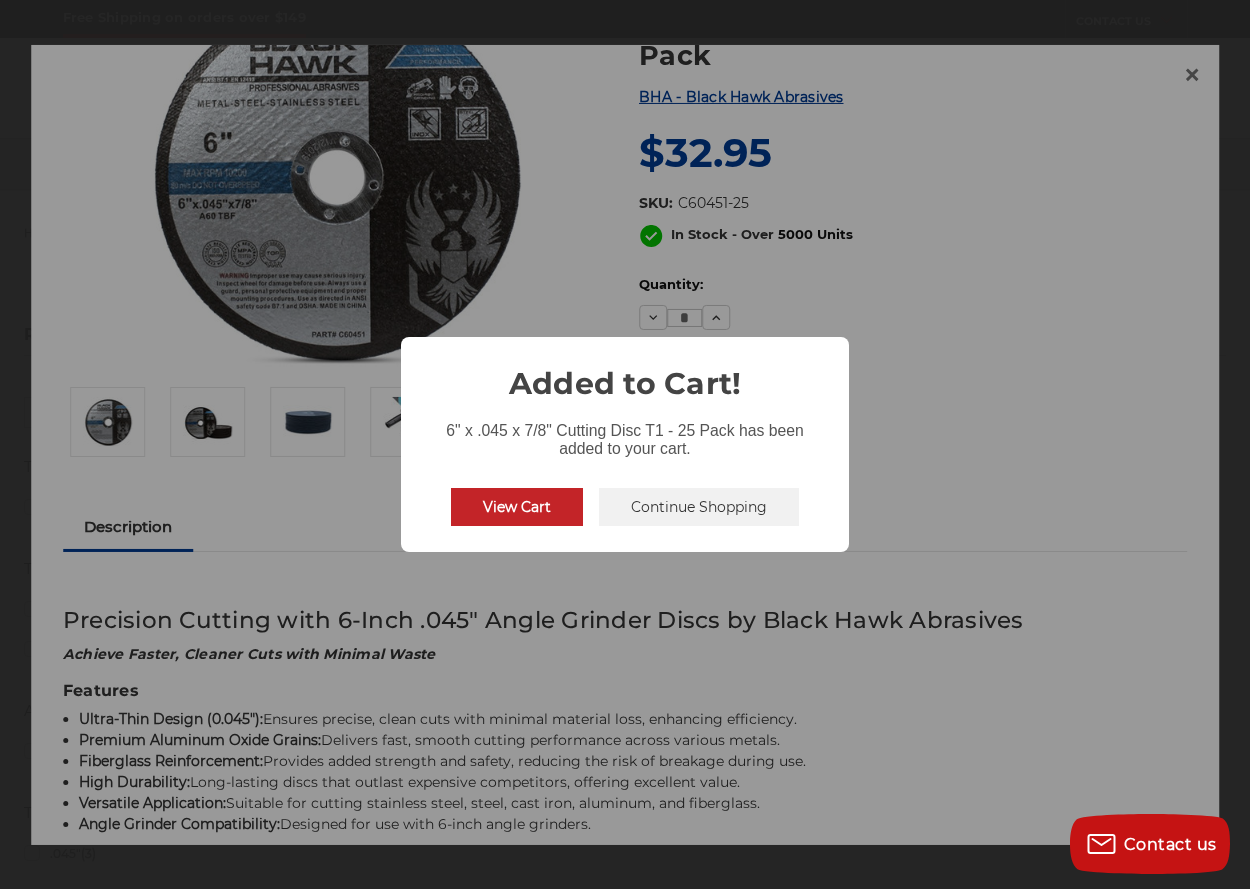 click on "Continue Shopping" at bounding box center [699, 507] 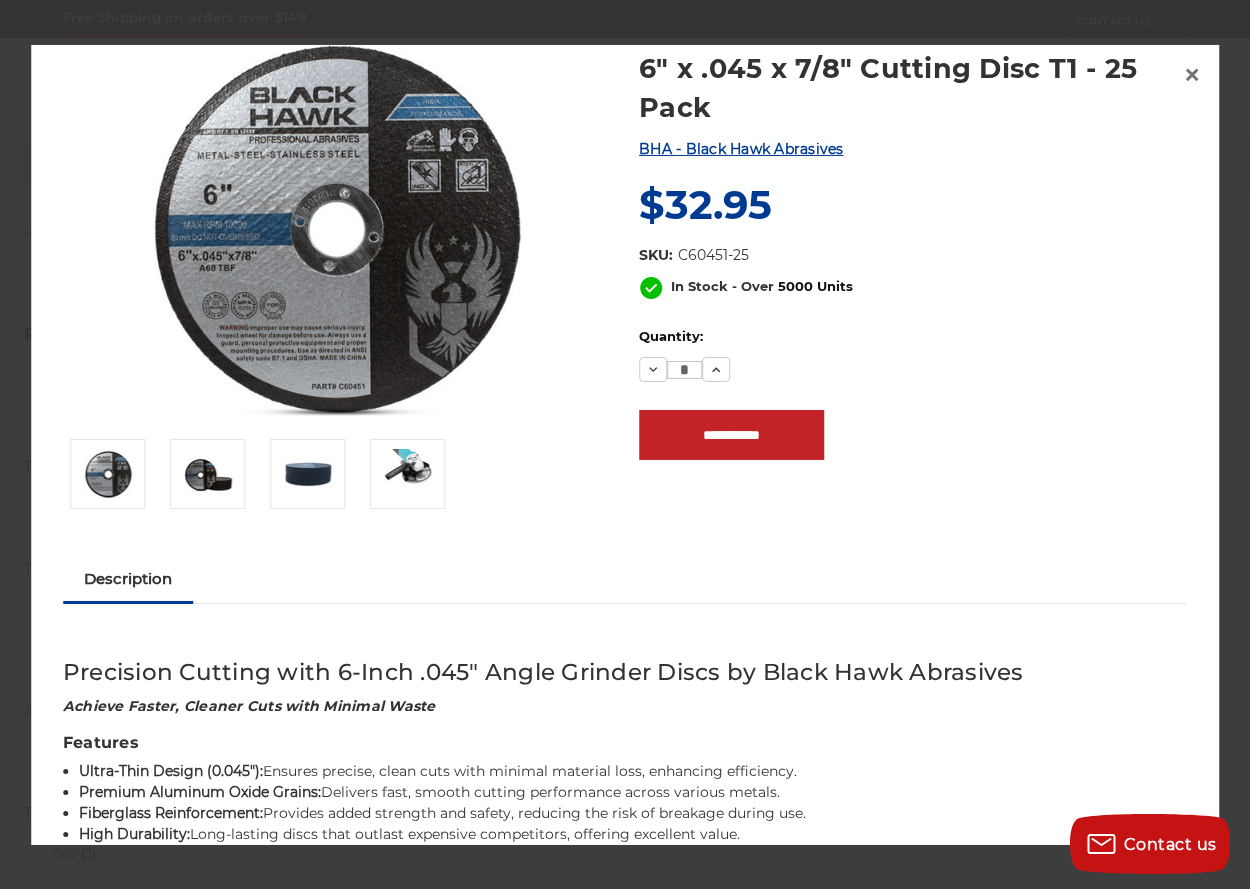 scroll, scrollTop: 0, scrollLeft: 0, axis: both 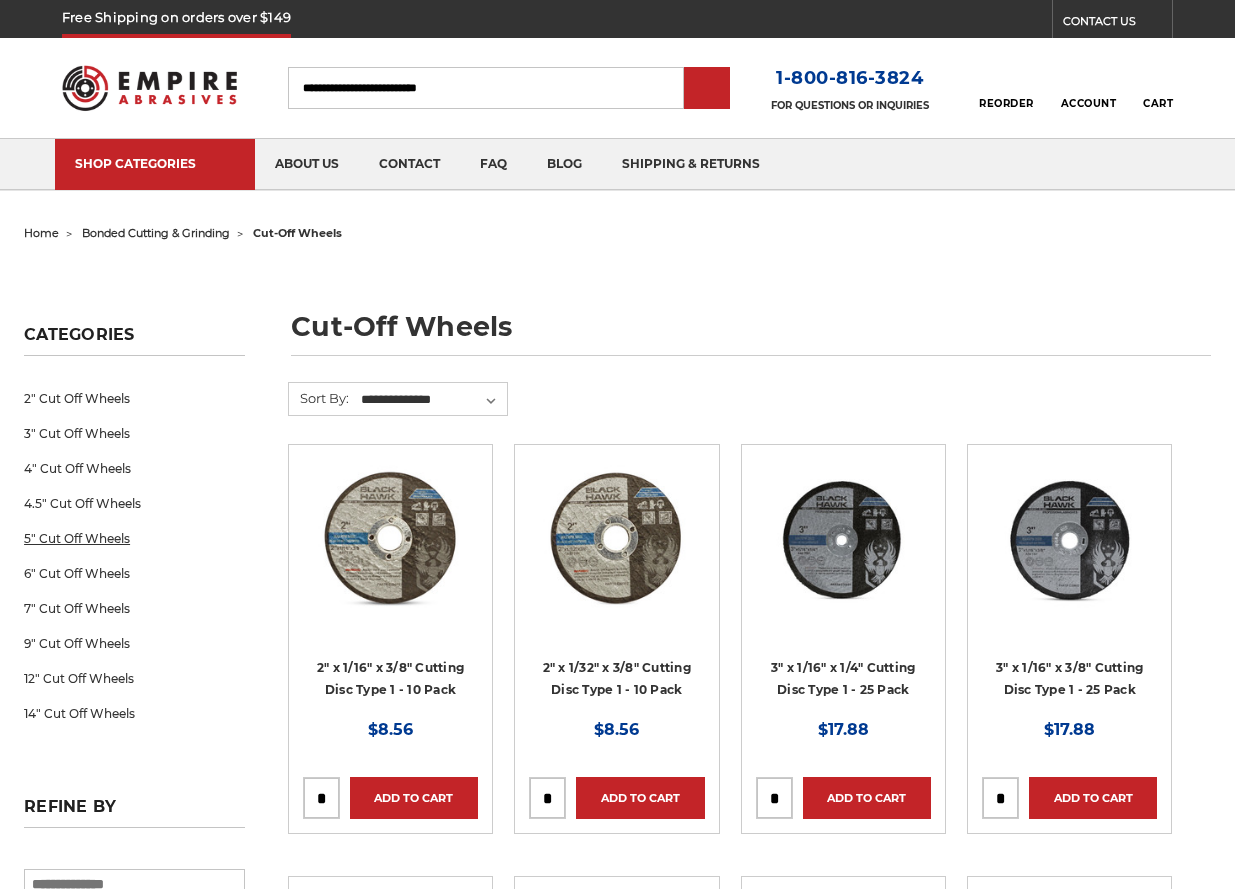 click on "5" Cut Off Wheels" at bounding box center [134, 538] 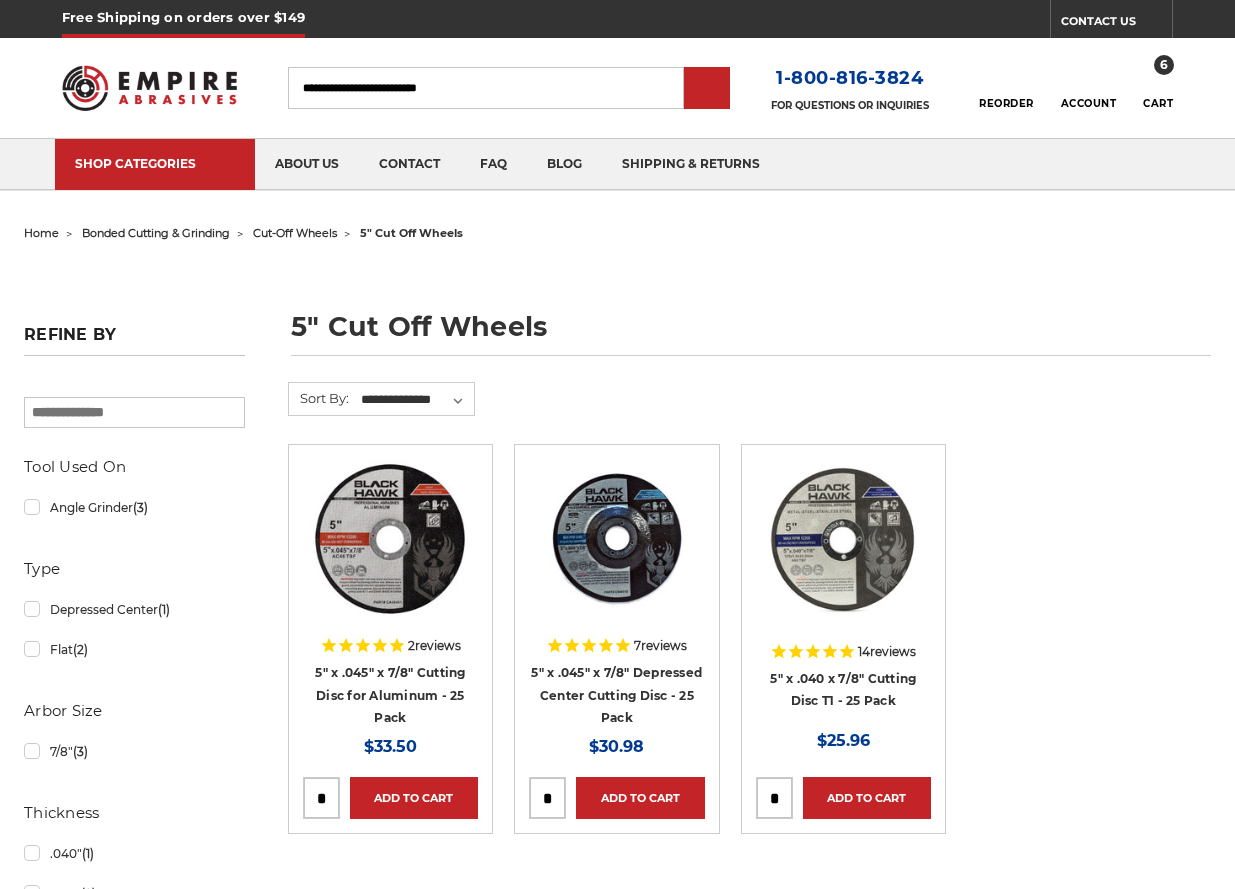 scroll, scrollTop: 0, scrollLeft: 0, axis: both 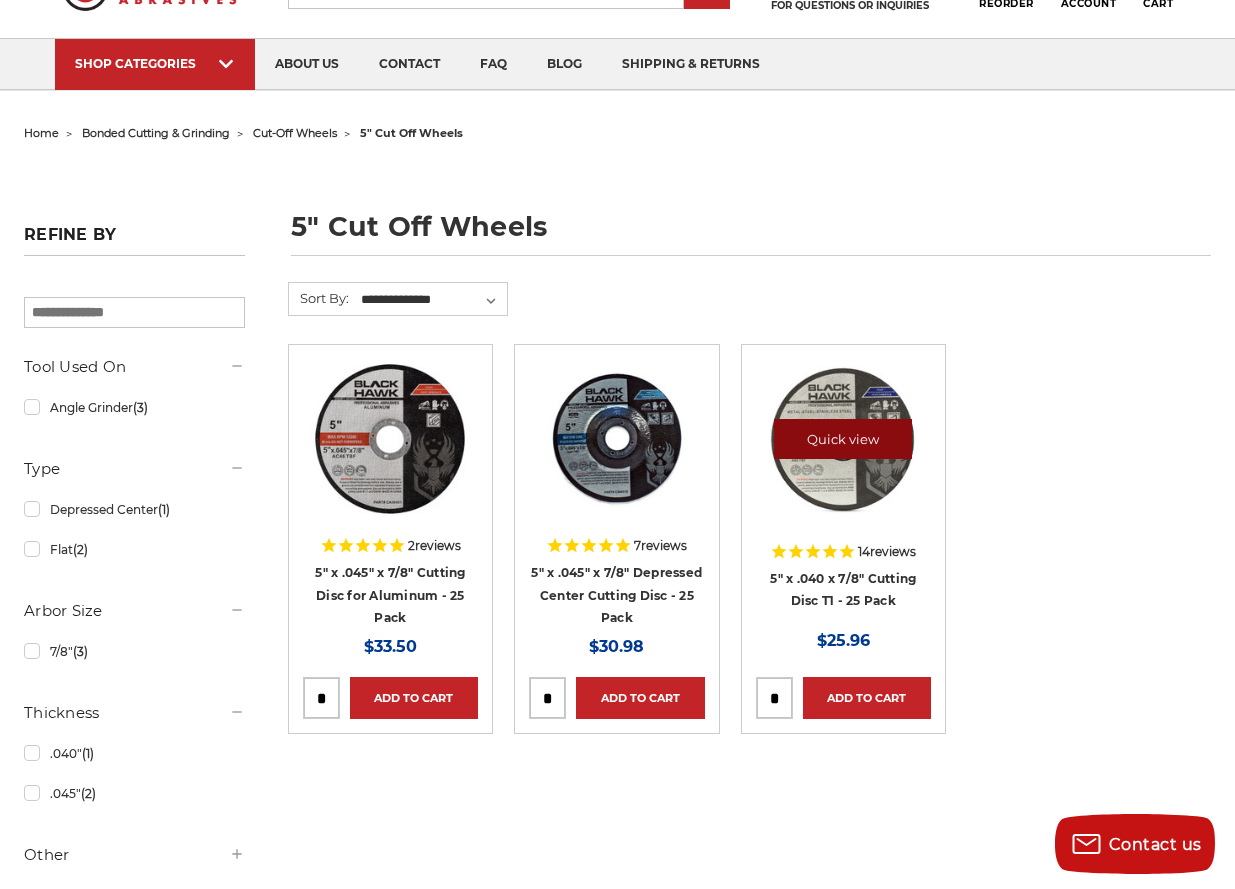 click on "Quick view" at bounding box center [843, 439] 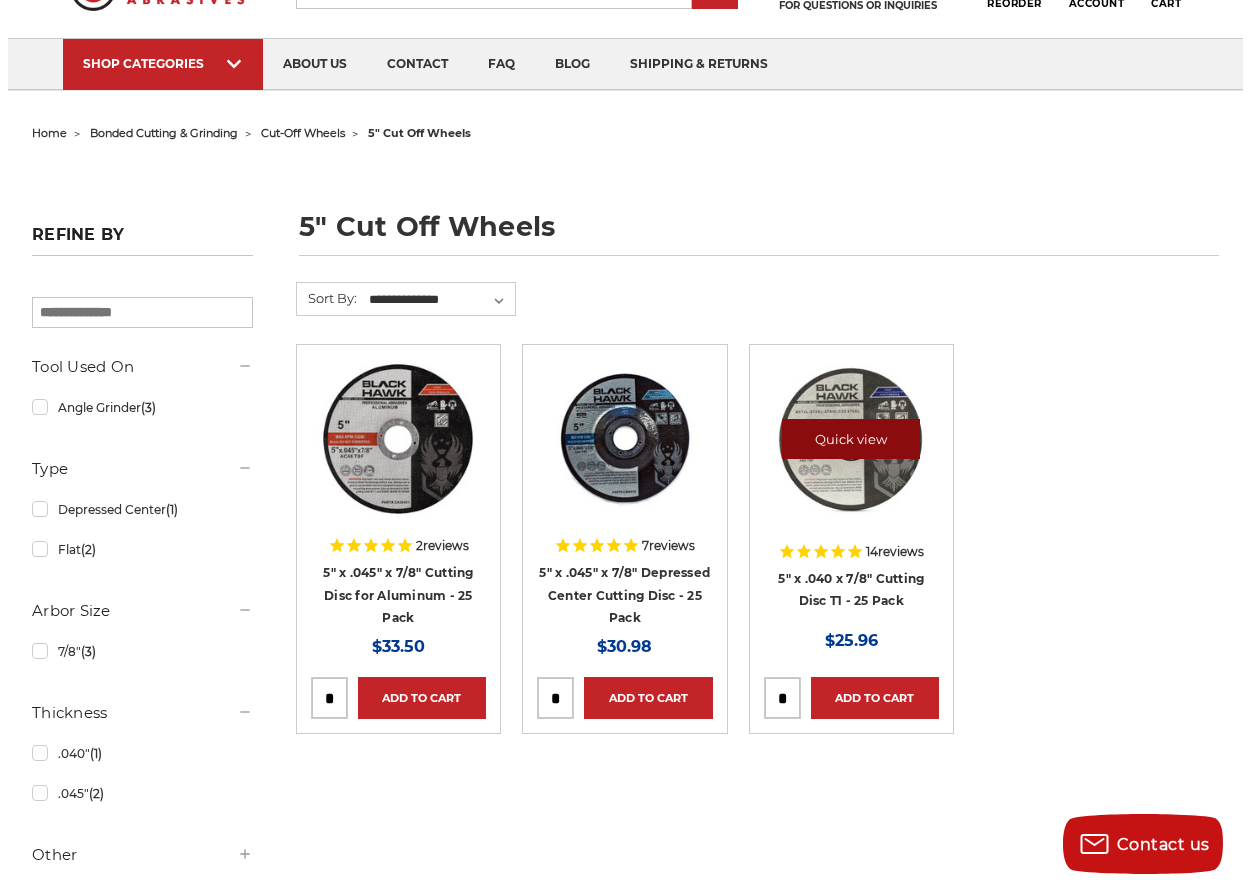 scroll, scrollTop: 99, scrollLeft: 0, axis: vertical 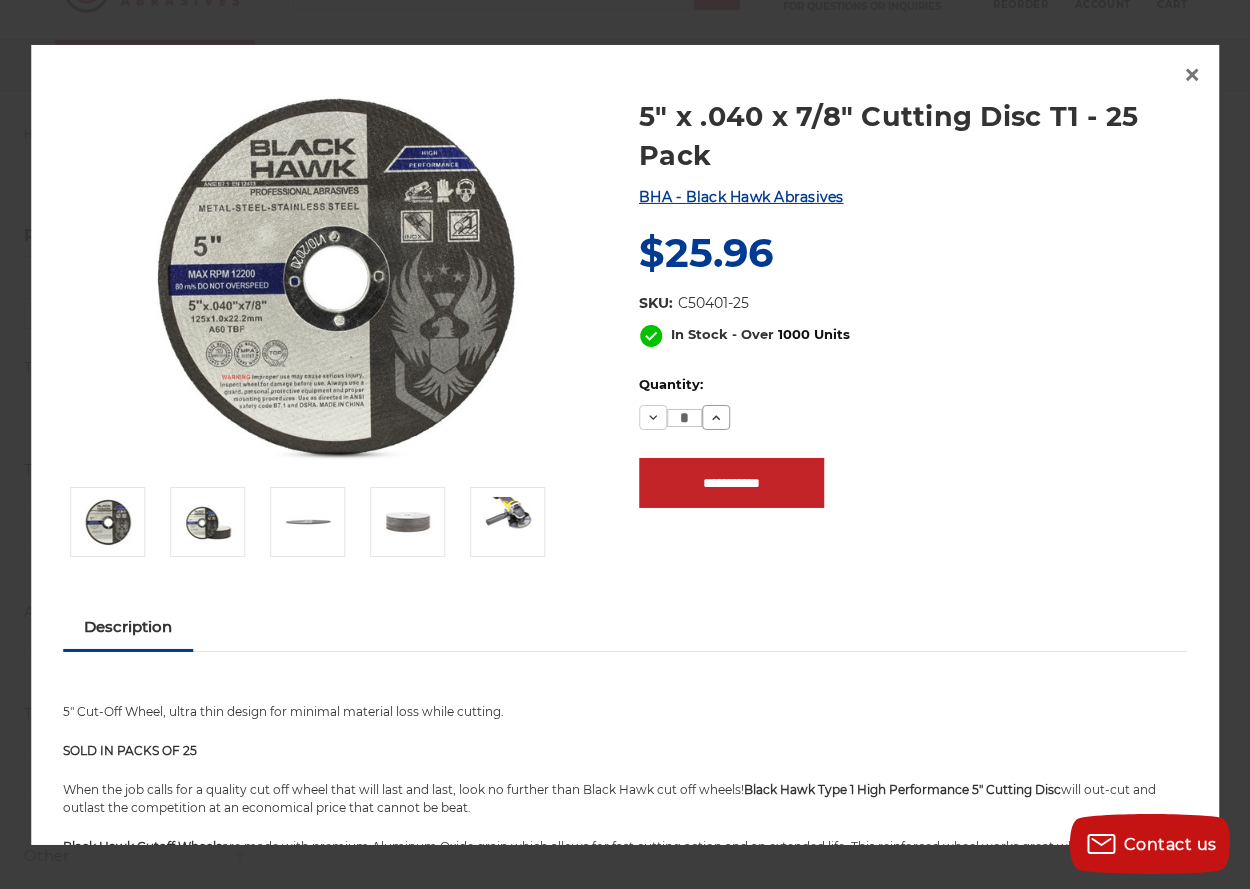 click 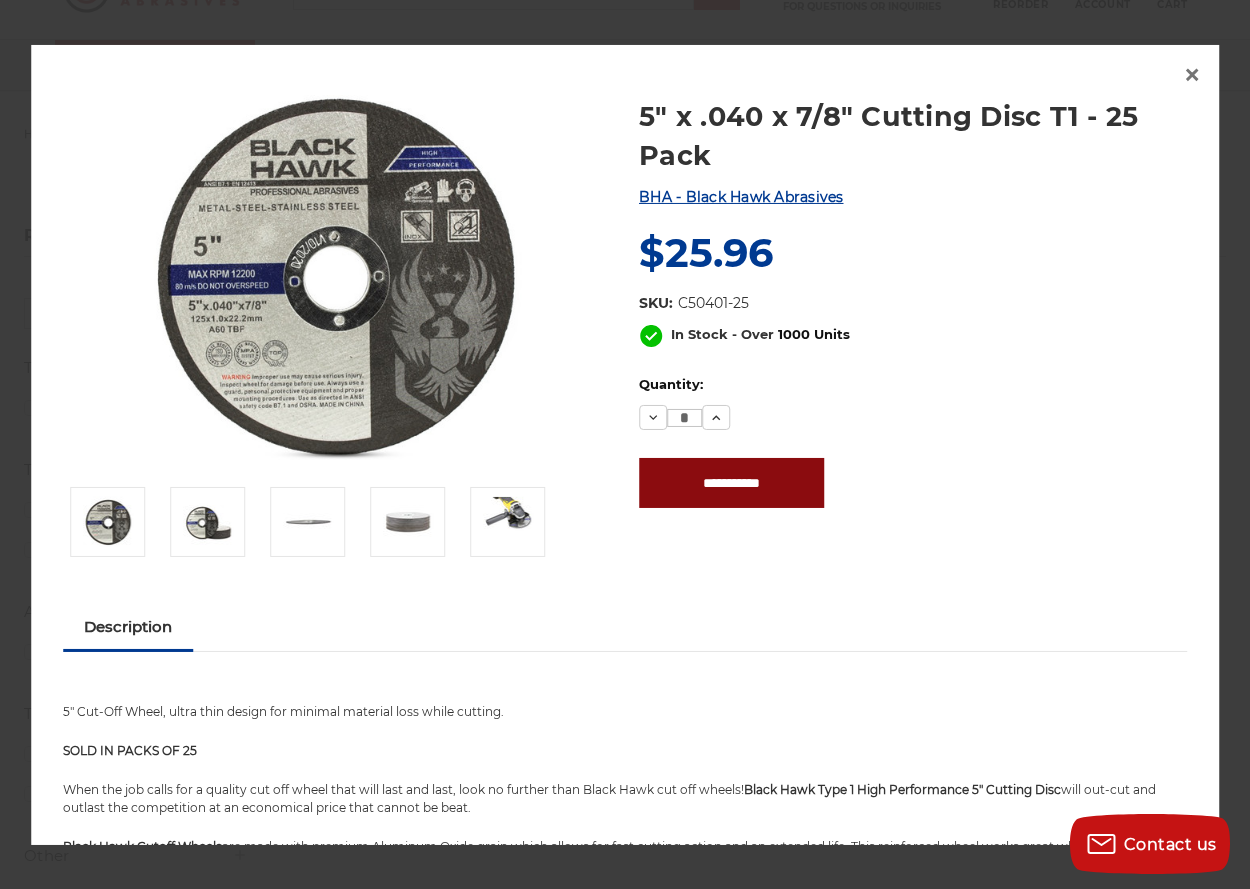 click on "**********" at bounding box center [731, 483] 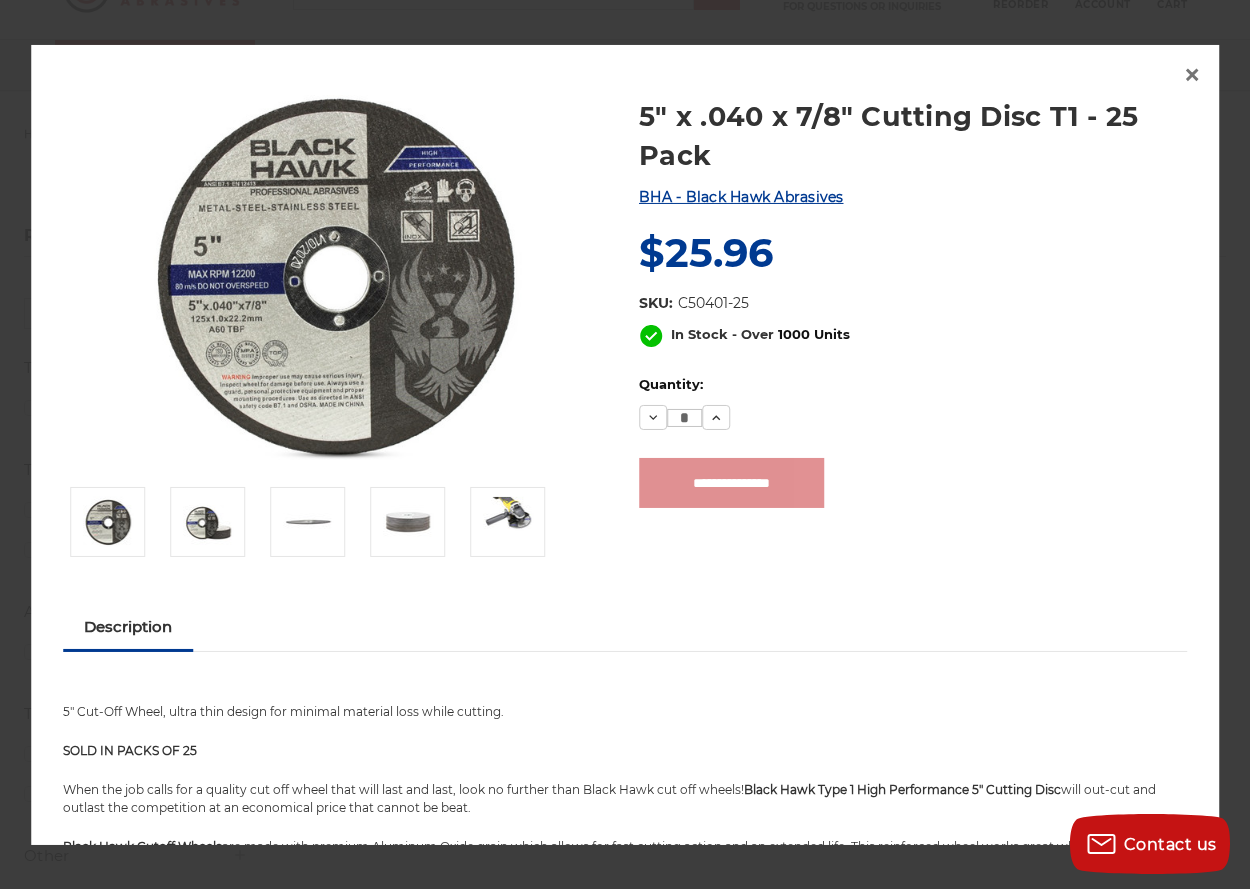type on "**********" 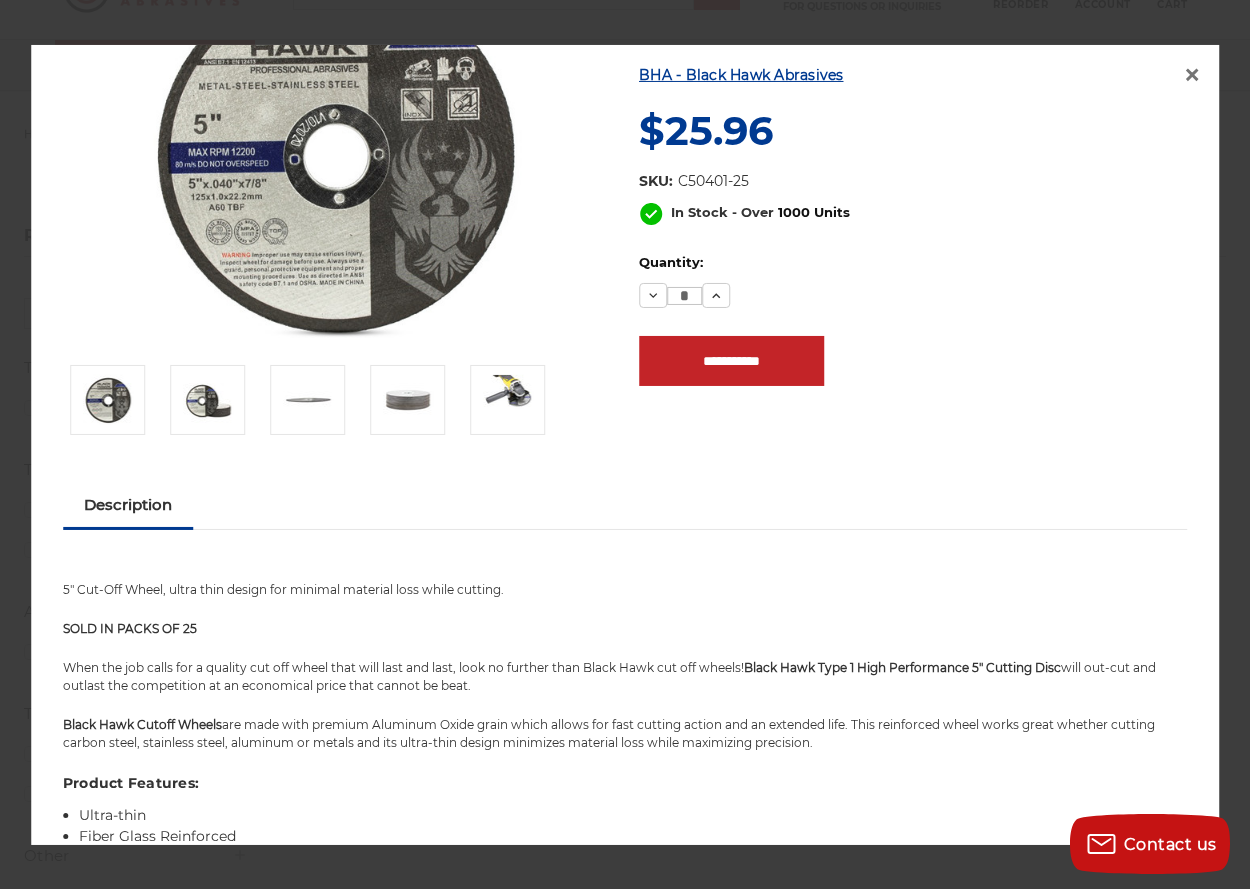 scroll, scrollTop: 0, scrollLeft: 0, axis: both 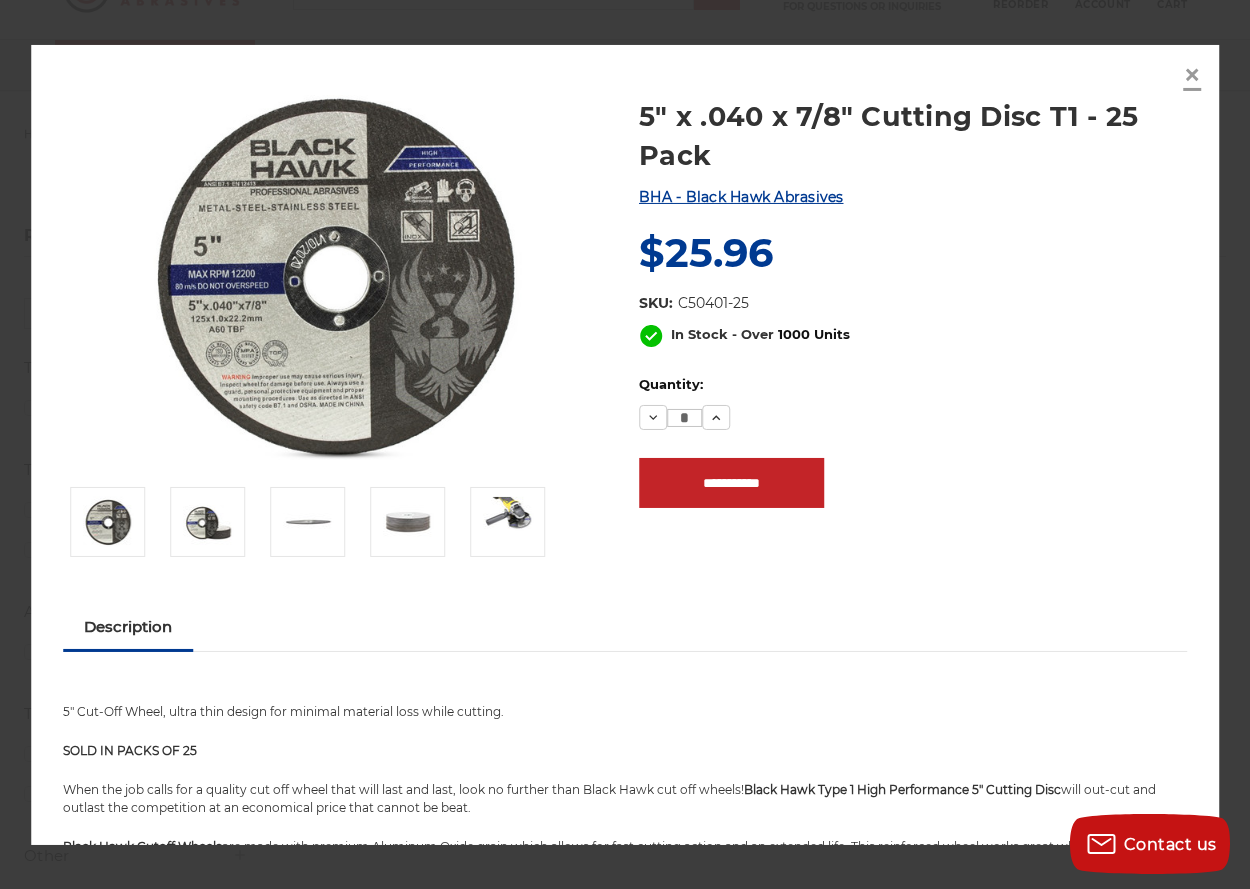 click on "×" at bounding box center (1192, 74) 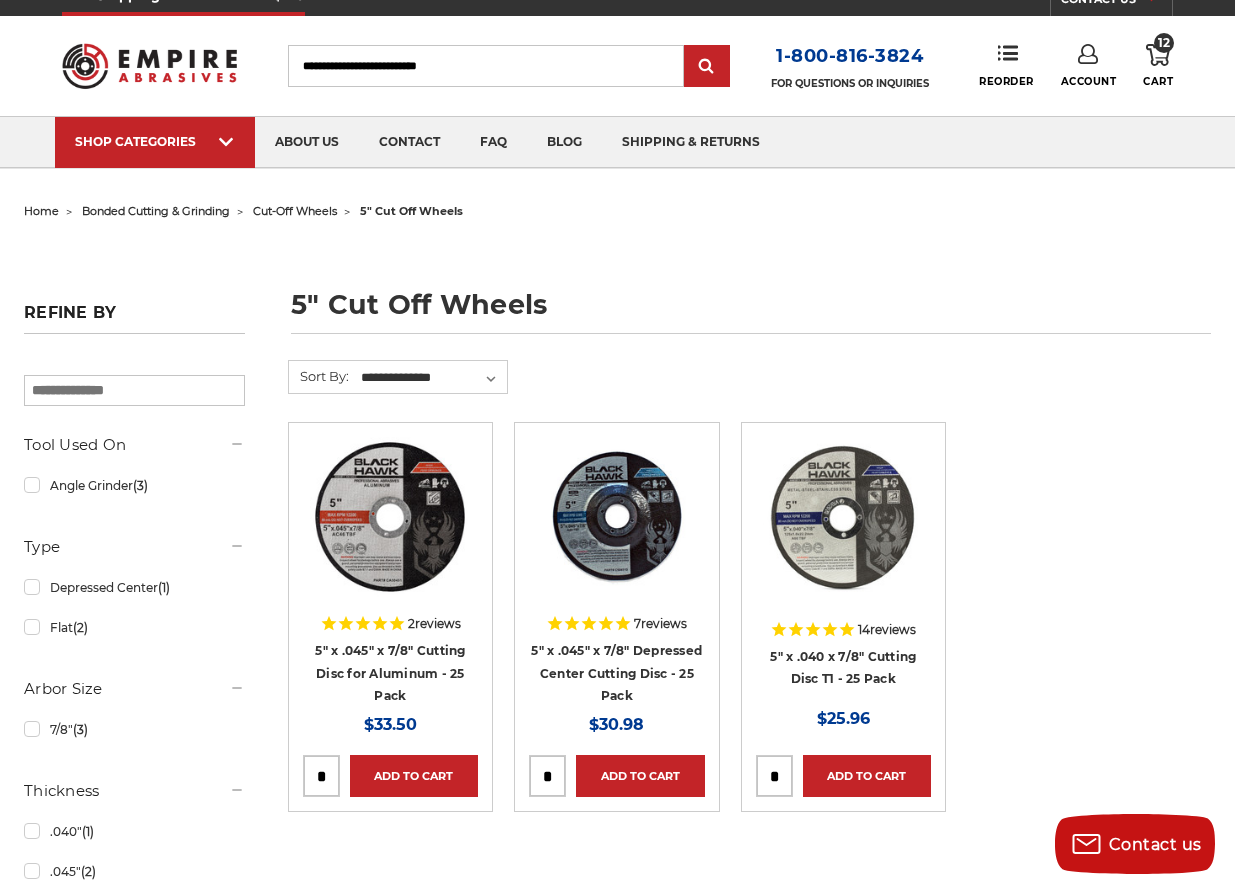 scroll, scrollTop: 0, scrollLeft: 0, axis: both 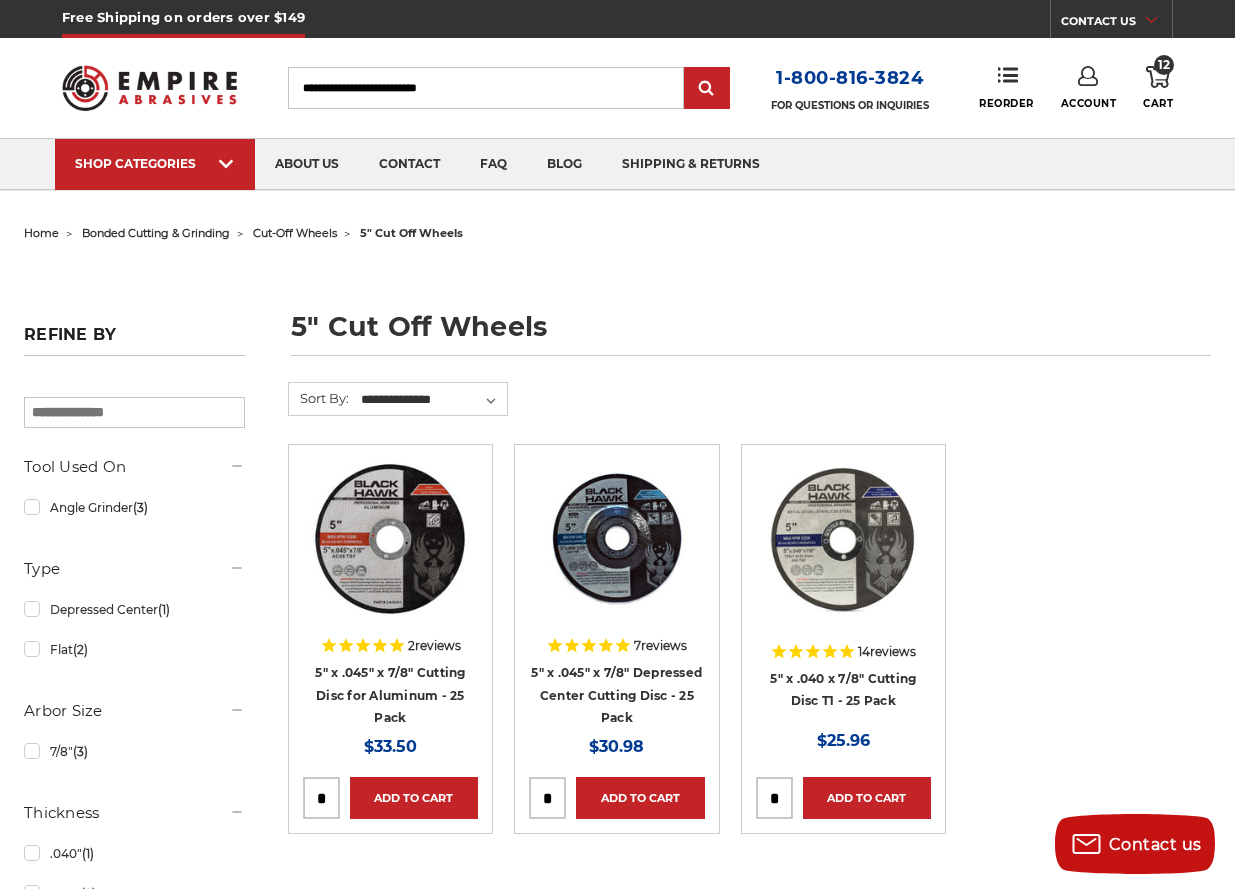 click 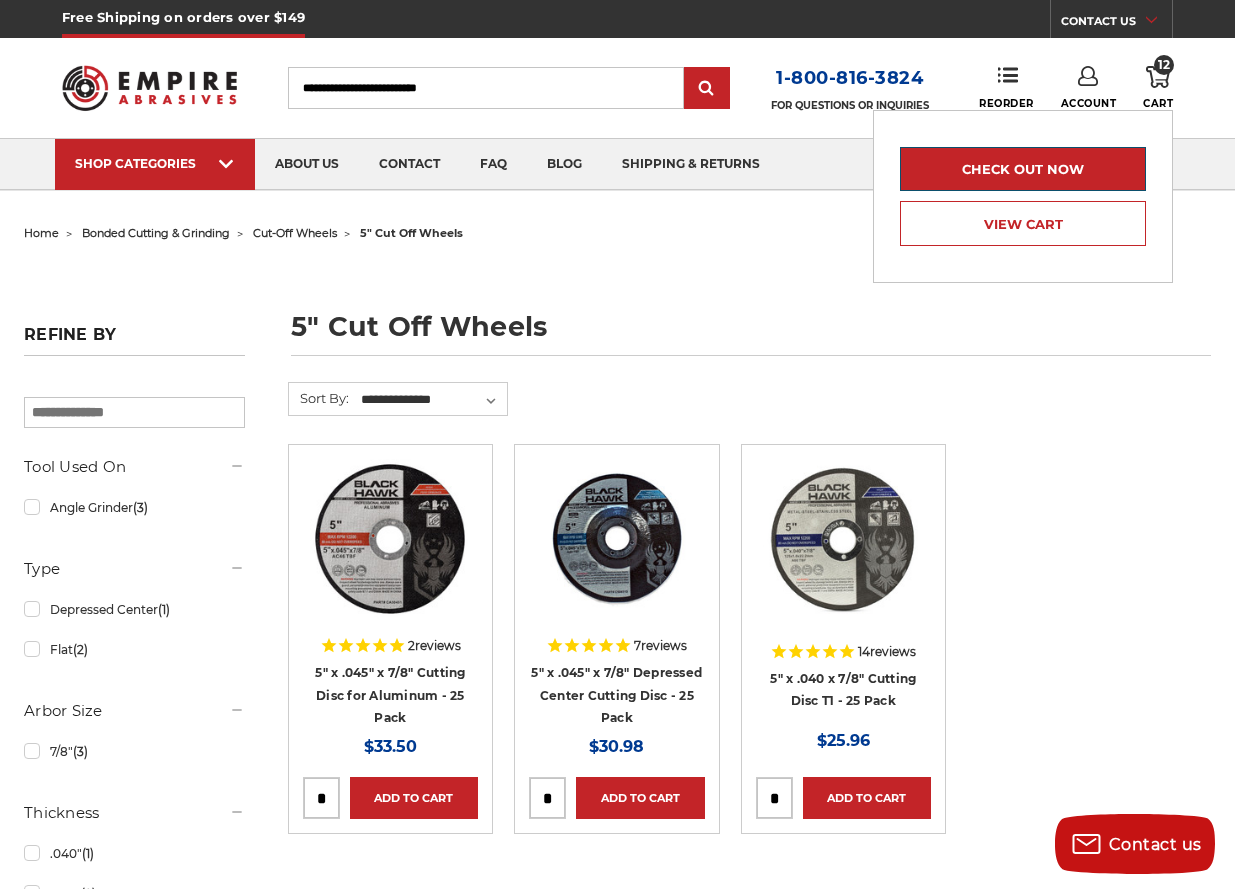 click on "Check out now" at bounding box center (1023, 169) 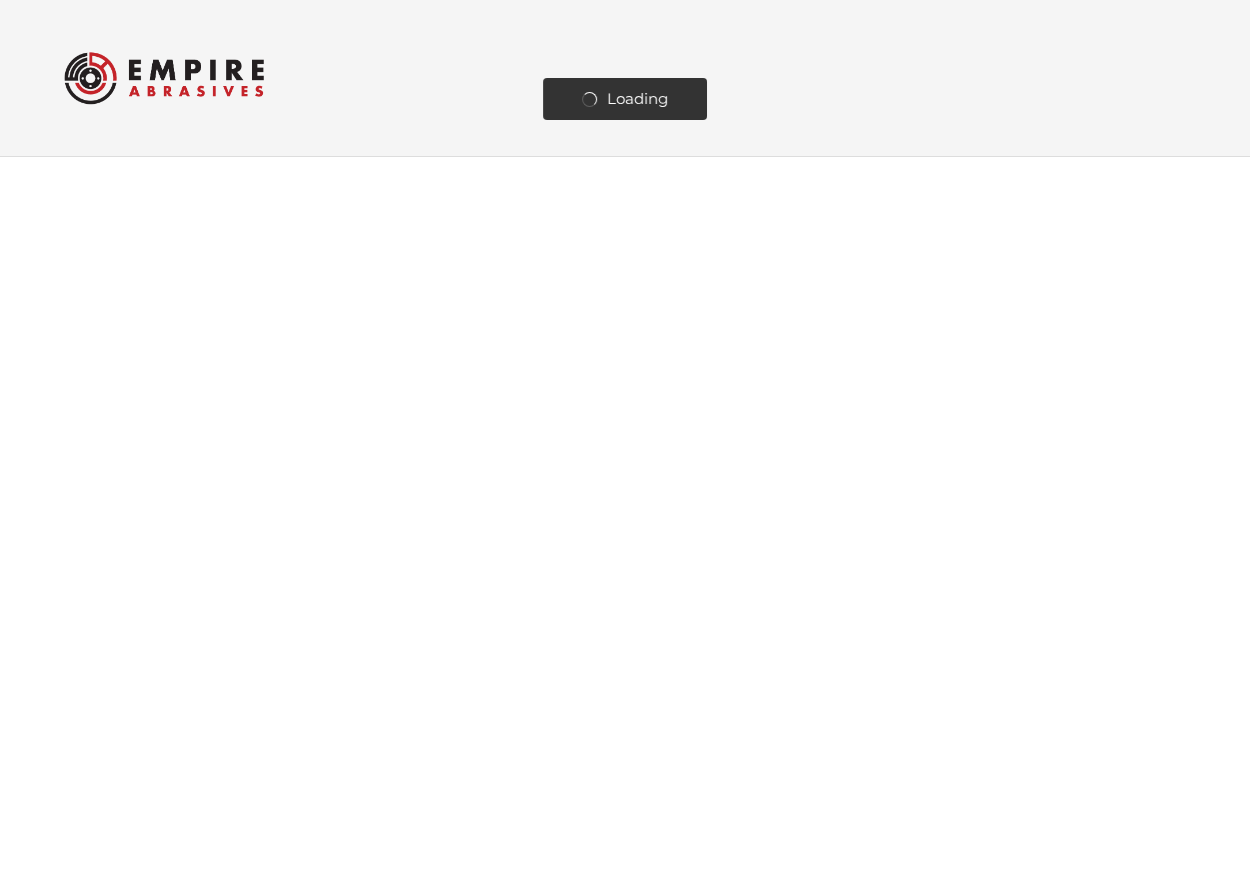 scroll, scrollTop: 0, scrollLeft: 0, axis: both 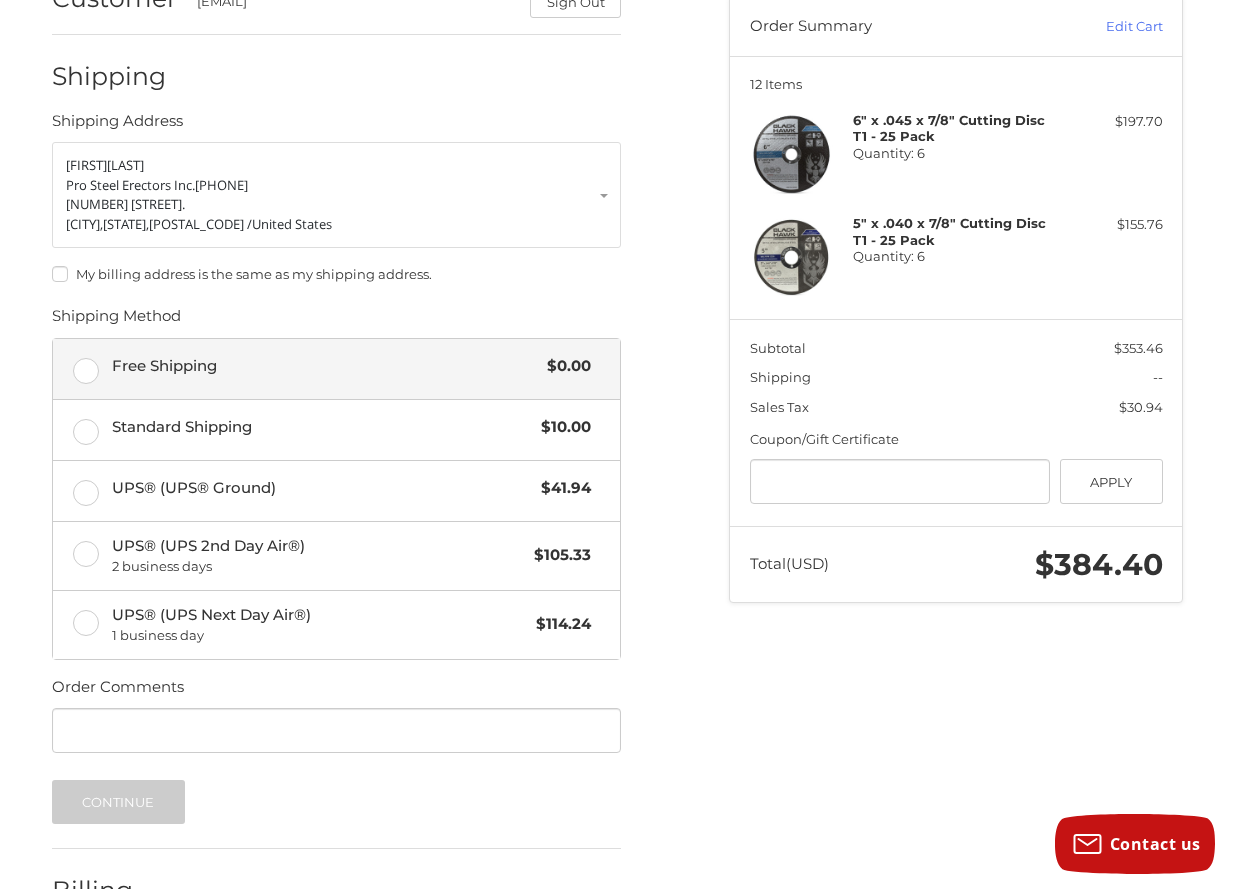 click on "Free Shipping $0.00" at bounding box center (336, 369) 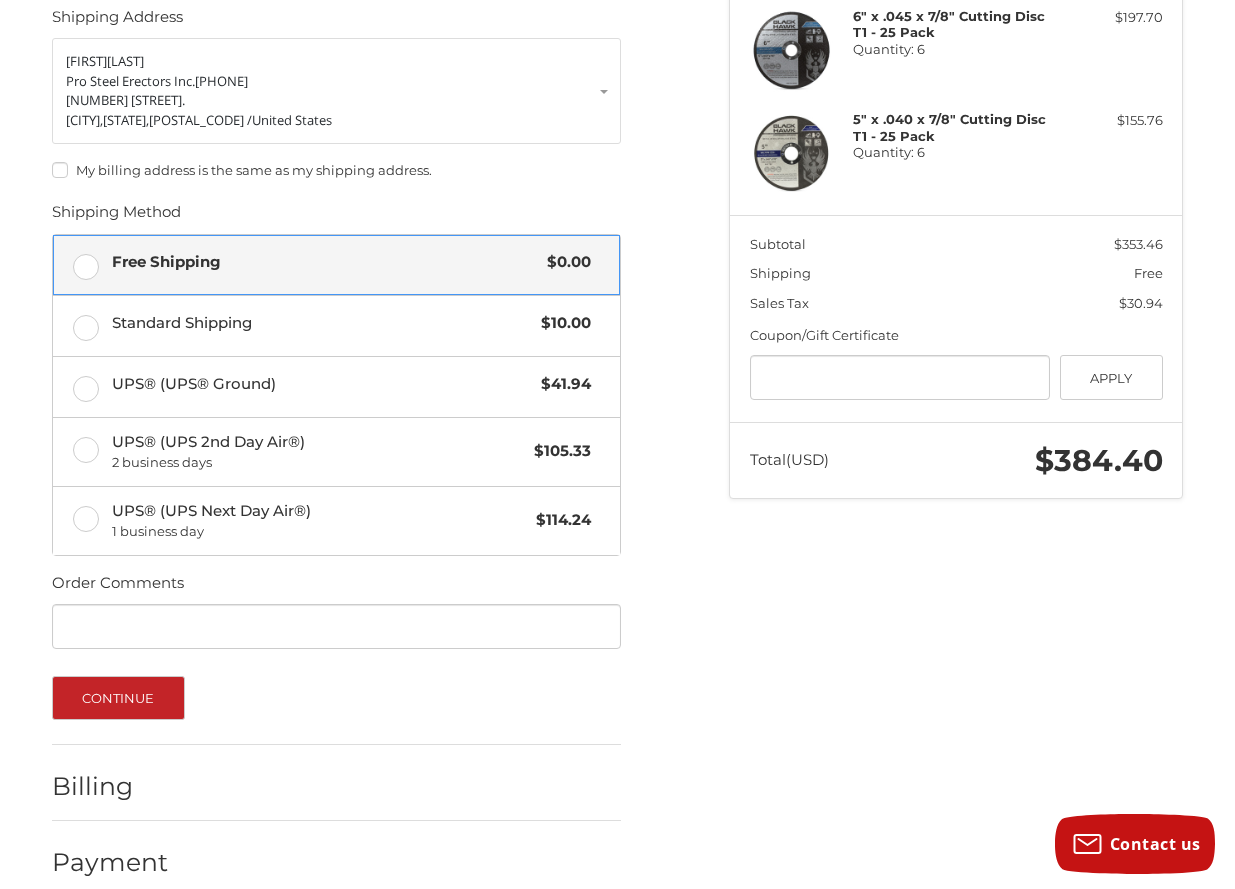 scroll, scrollTop: 331, scrollLeft: 0, axis: vertical 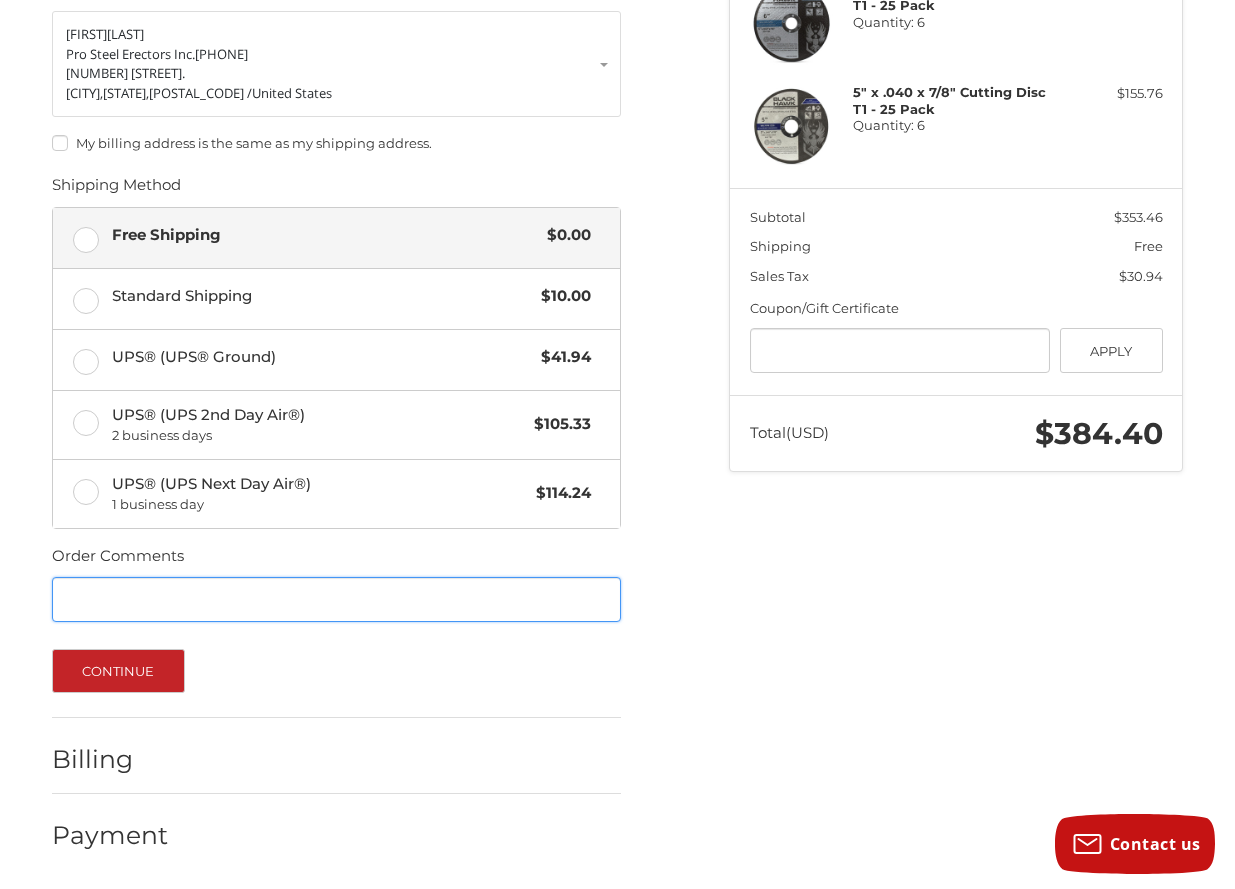 click on "Order Comments" at bounding box center (336, 599) 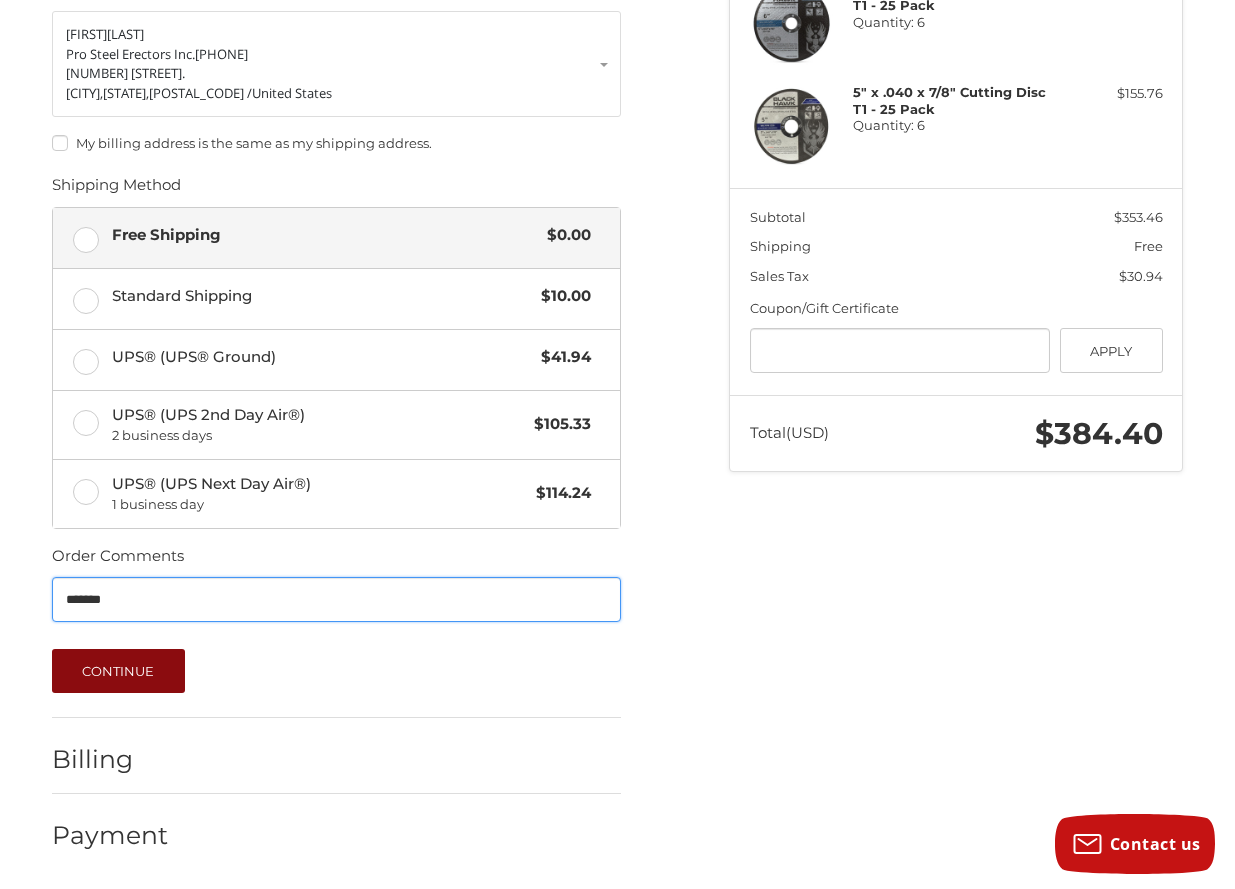 type on "*******" 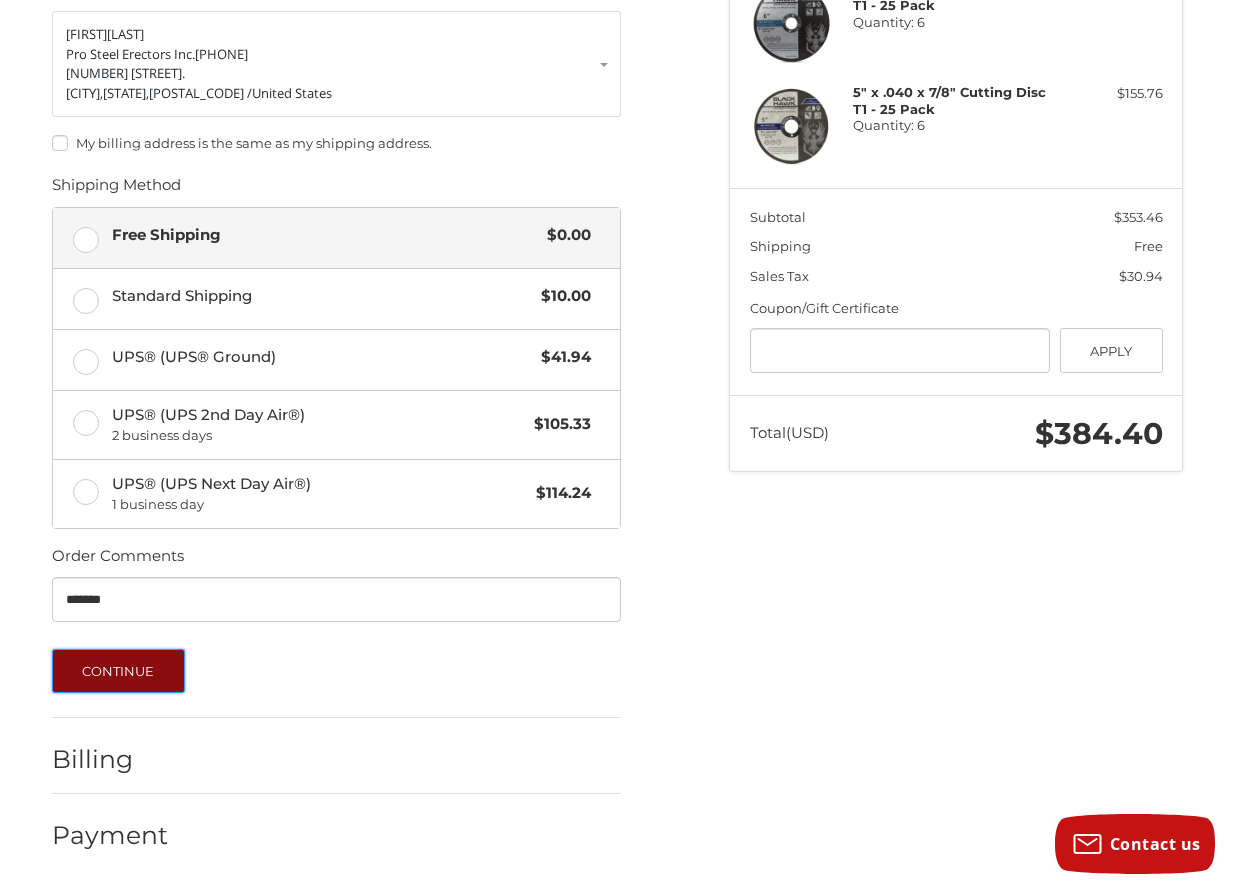 click on "Continue" at bounding box center [118, 671] 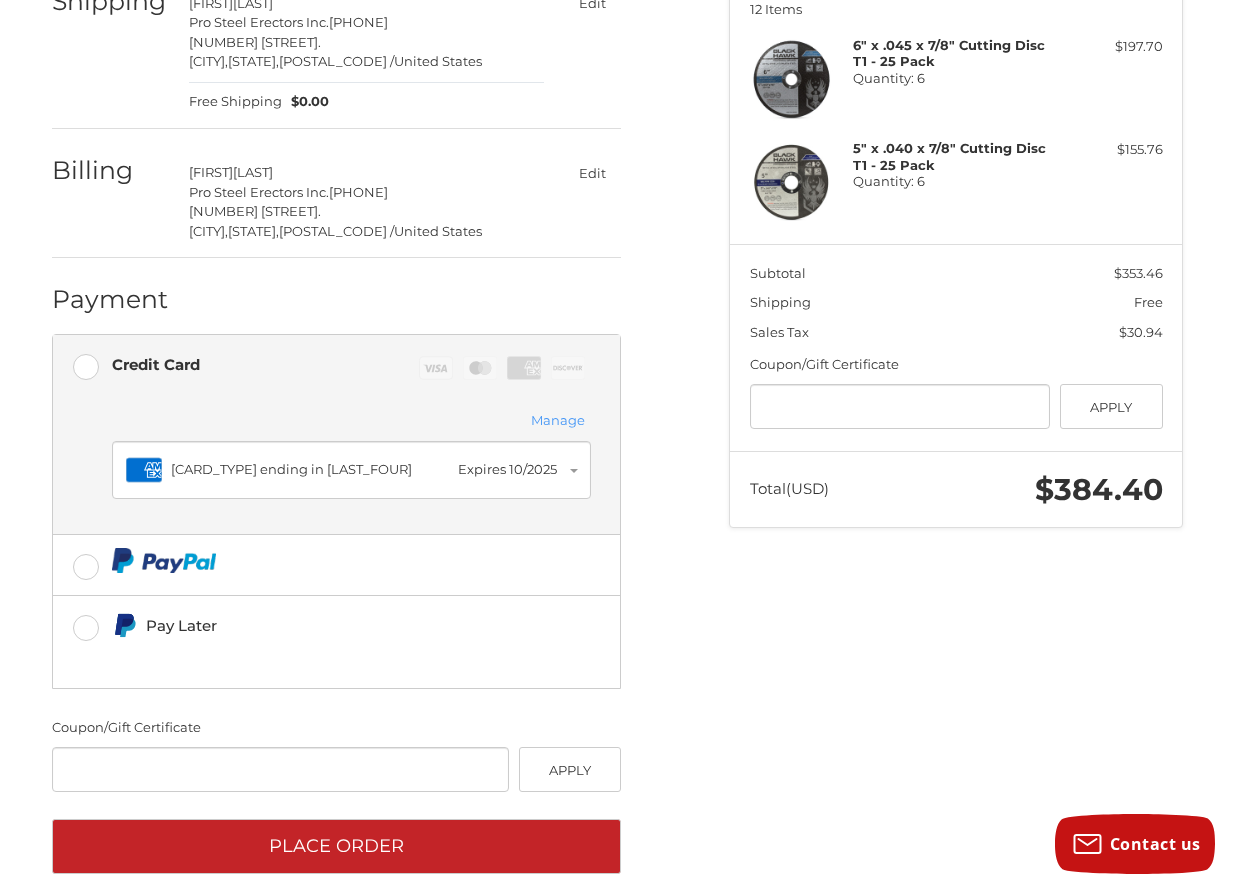 scroll, scrollTop: 304, scrollLeft: 0, axis: vertical 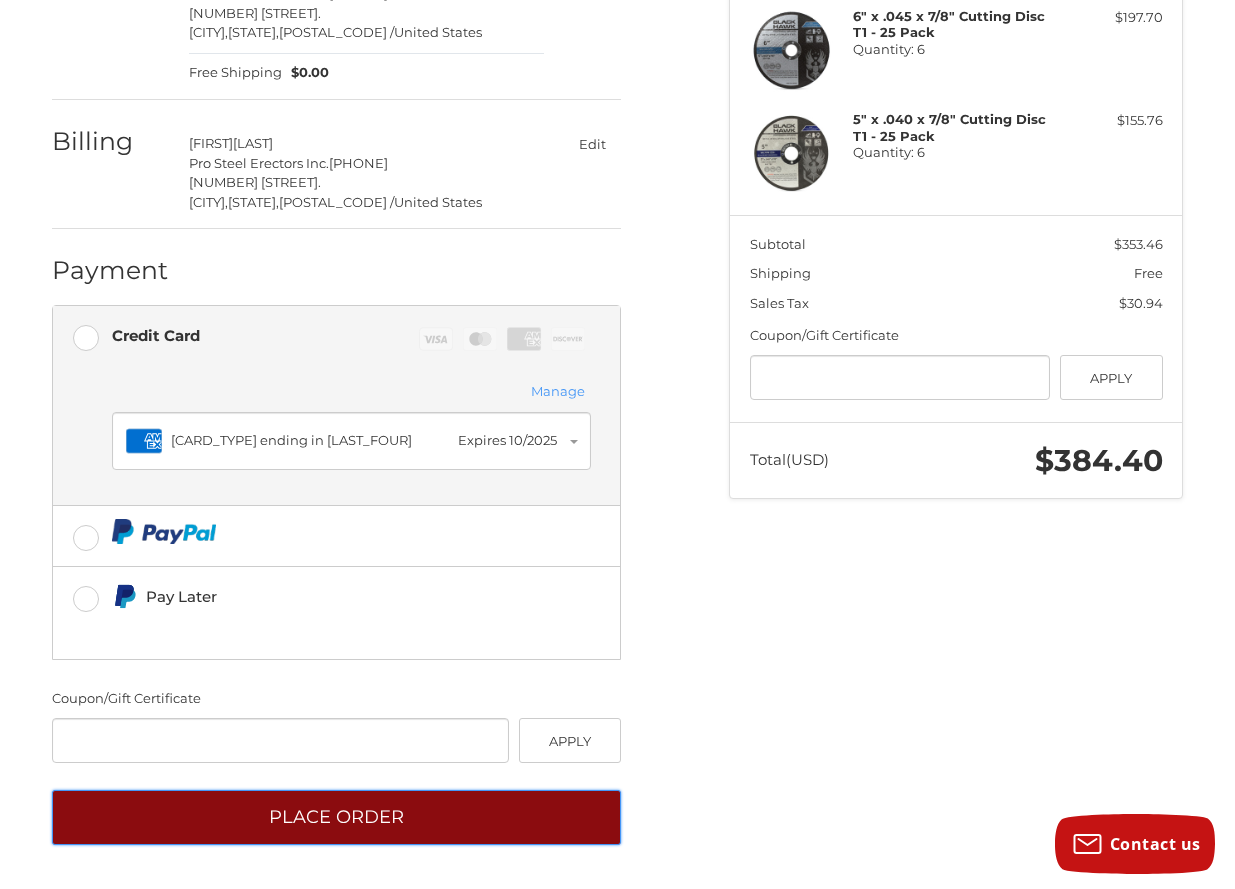 click on "Place Order" at bounding box center [336, 817] 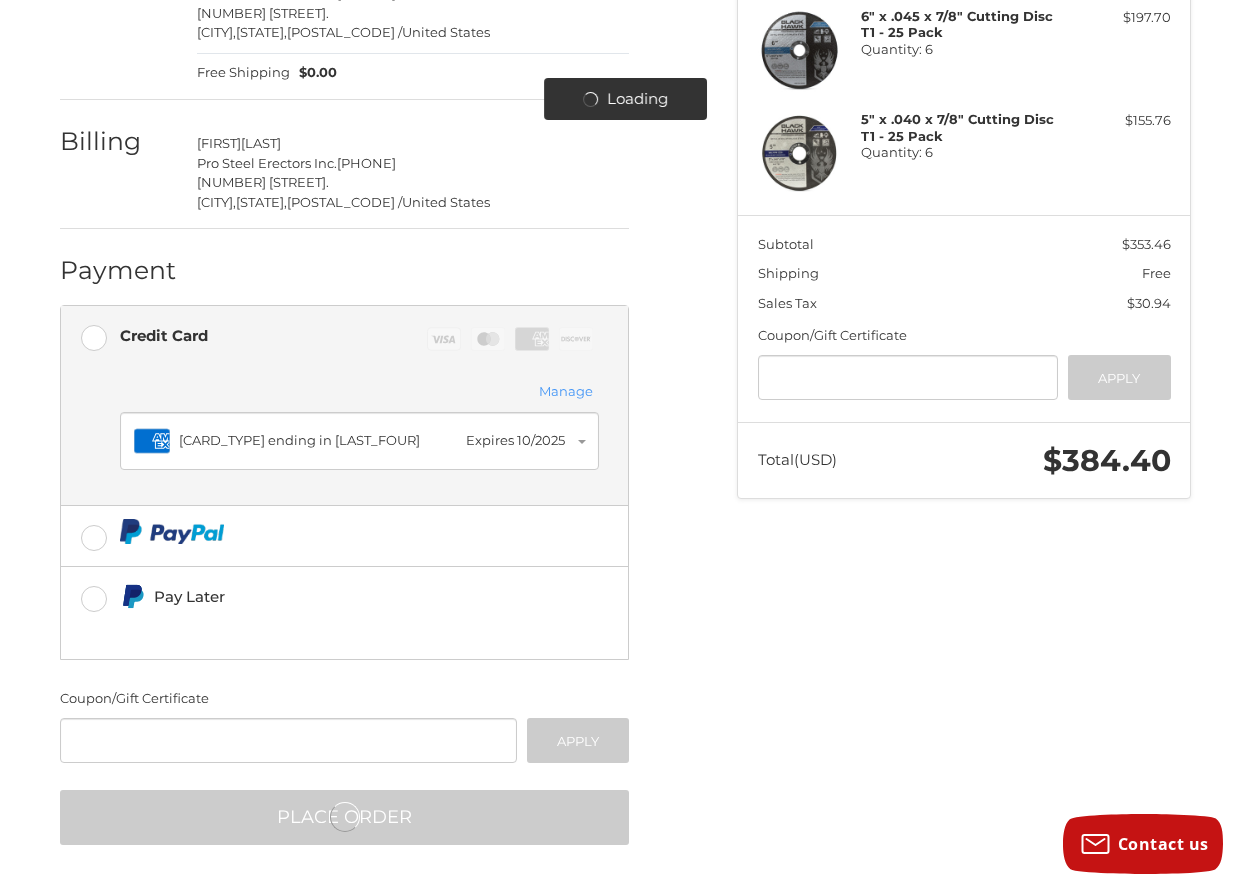 scroll, scrollTop: 0, scrollLeft: 0, axis: both 